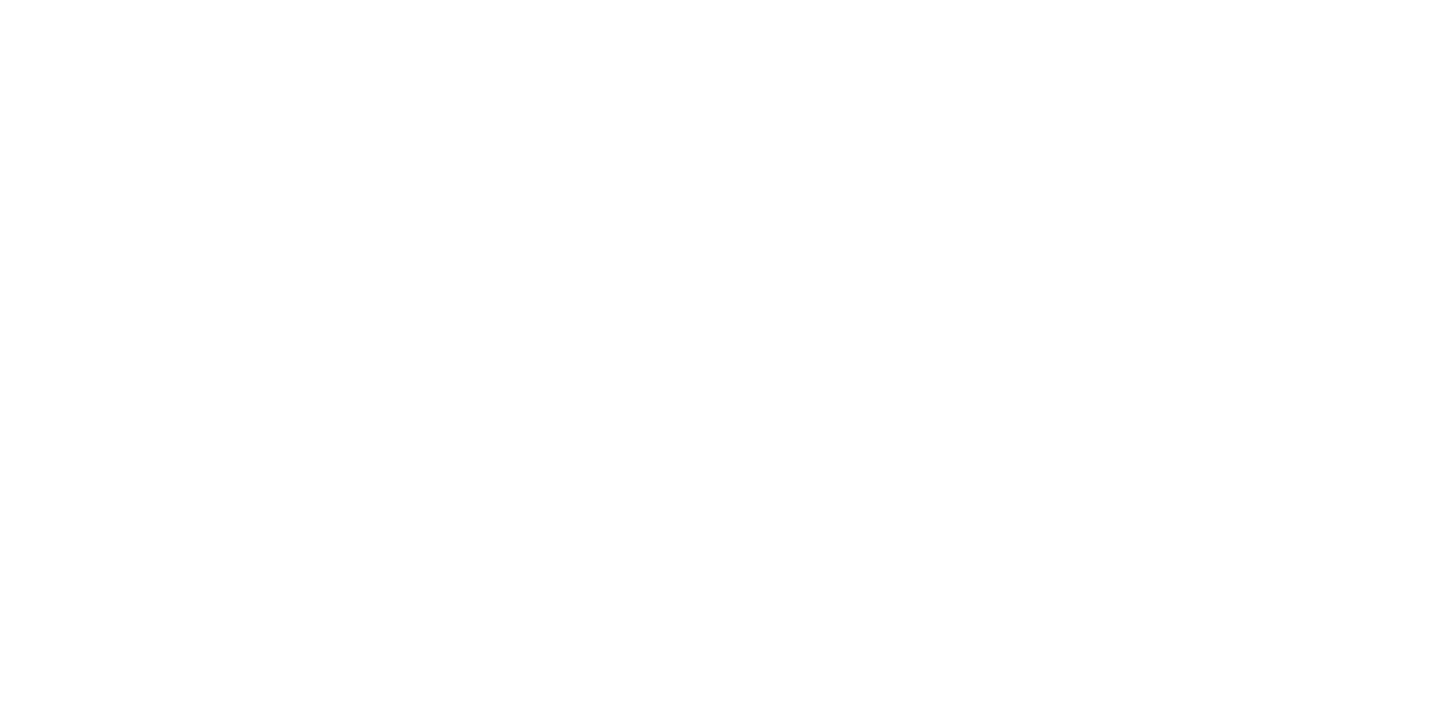 scroll, scrollTop: 0, scrollLeft: 0, axis: both 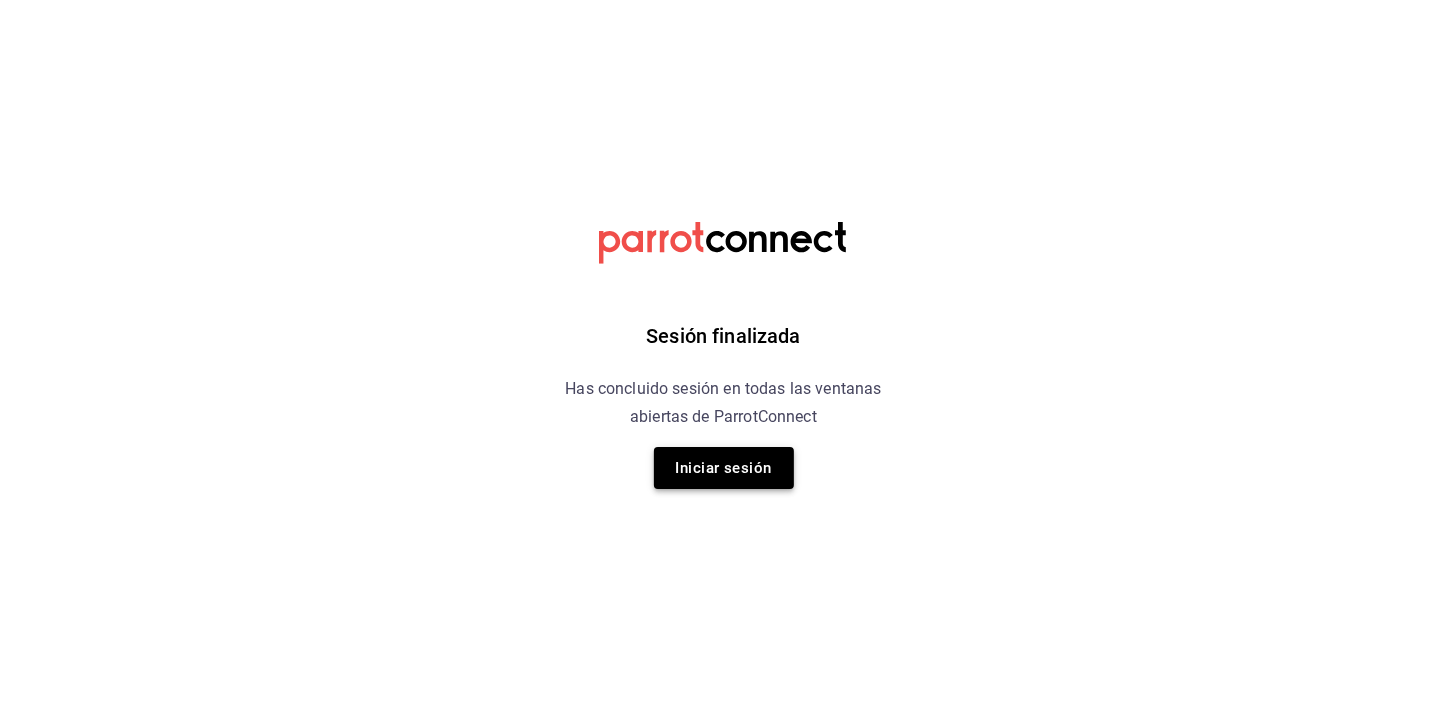 click on "Iniciar sesión" at bounding box center (724, 468) 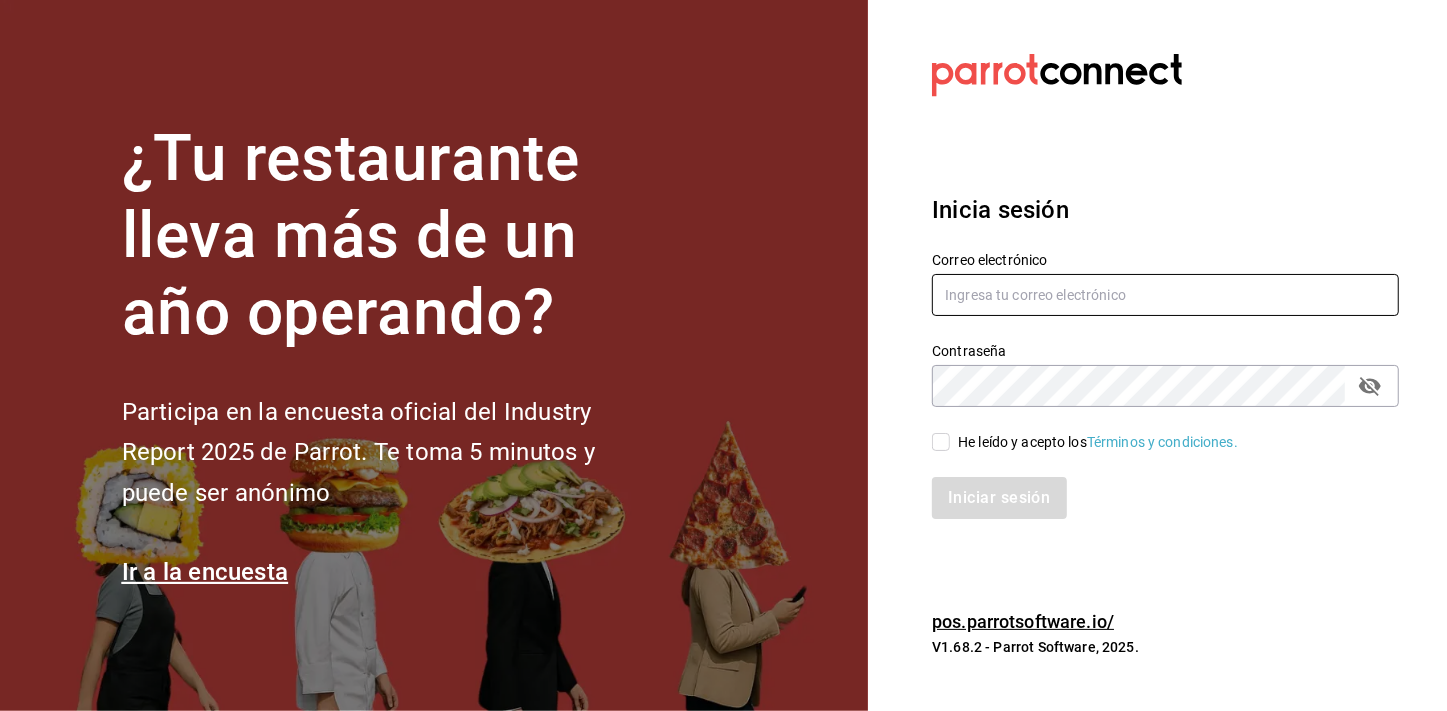 type on "mochomos.mitikah@grupocosteno.com" 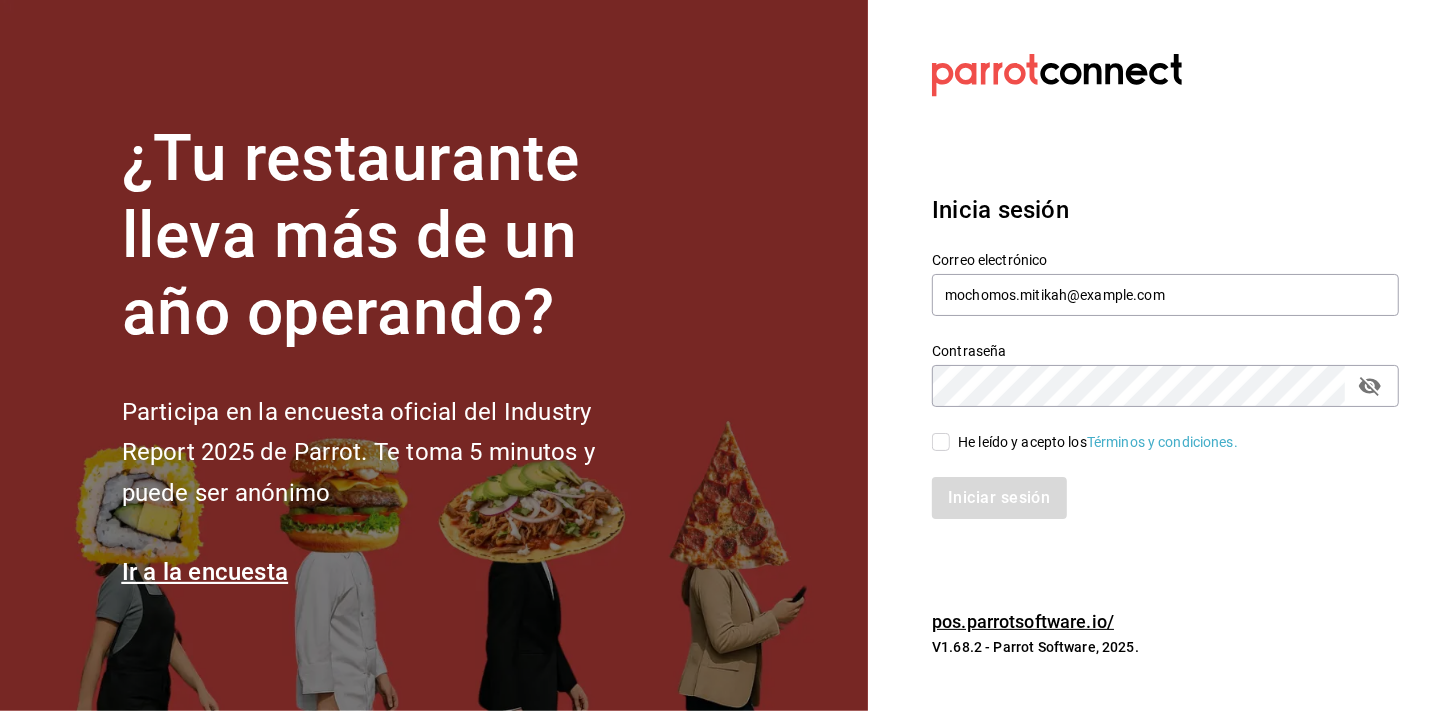 click on "He leído y acepto los  Términos y condiciones." at bounding box center (1094, 442) 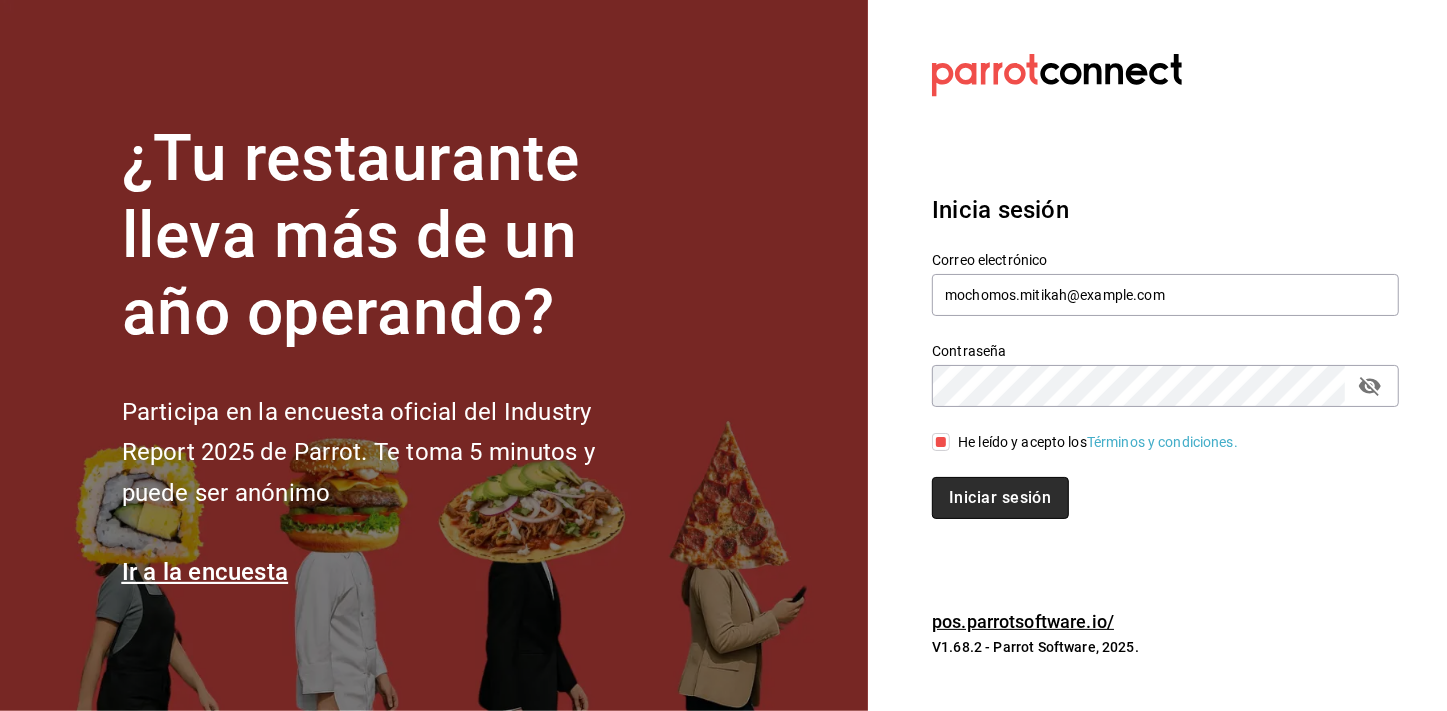 click on "Iniciar sesión" at bounding box center (1000, 498) 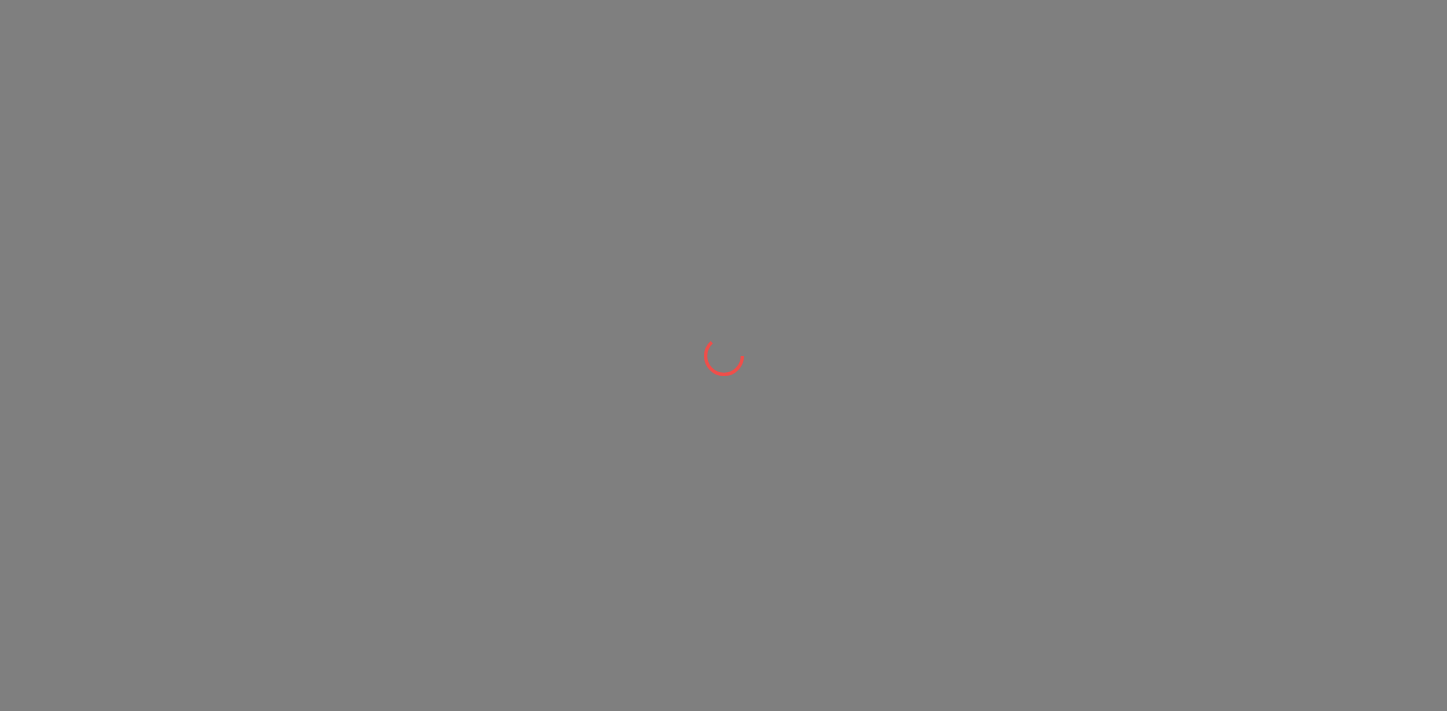 scroll, scrollTop: 0, scrollLeft: 0, axis: both 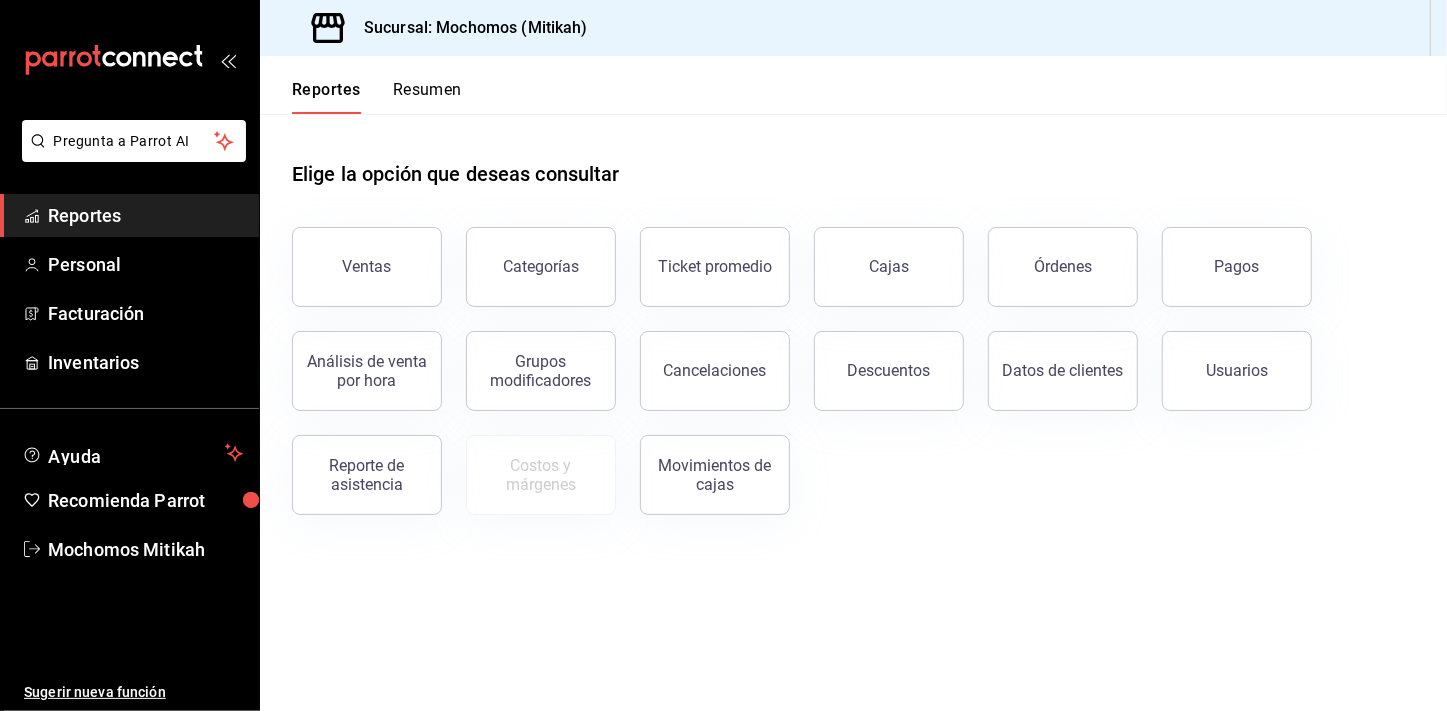 click on "Elige la opción que deseas consultar" at bounding box center (853, 158) 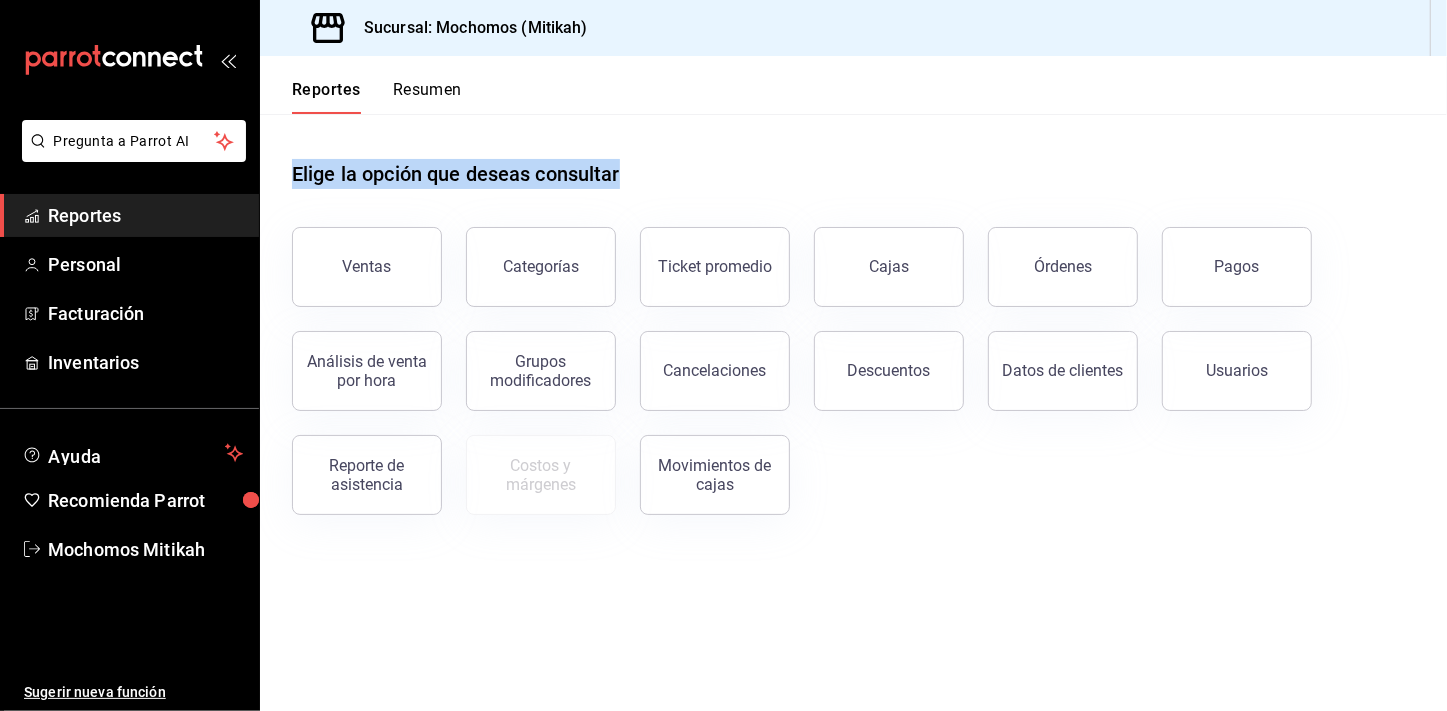 click on "Elige la opción que deseas consultar" at bounding box center (853, 158) 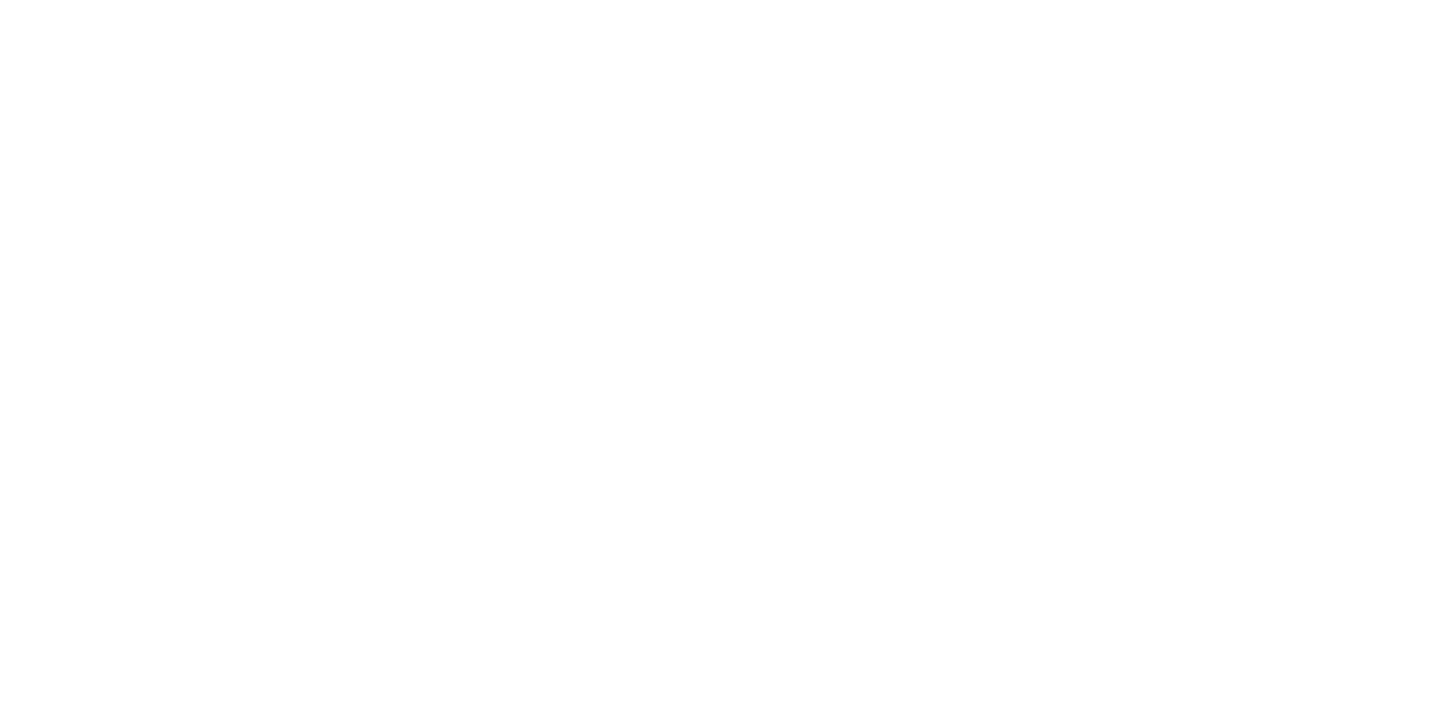 scroll, scrollTop: 0, scrollLeft: 0, axis: both 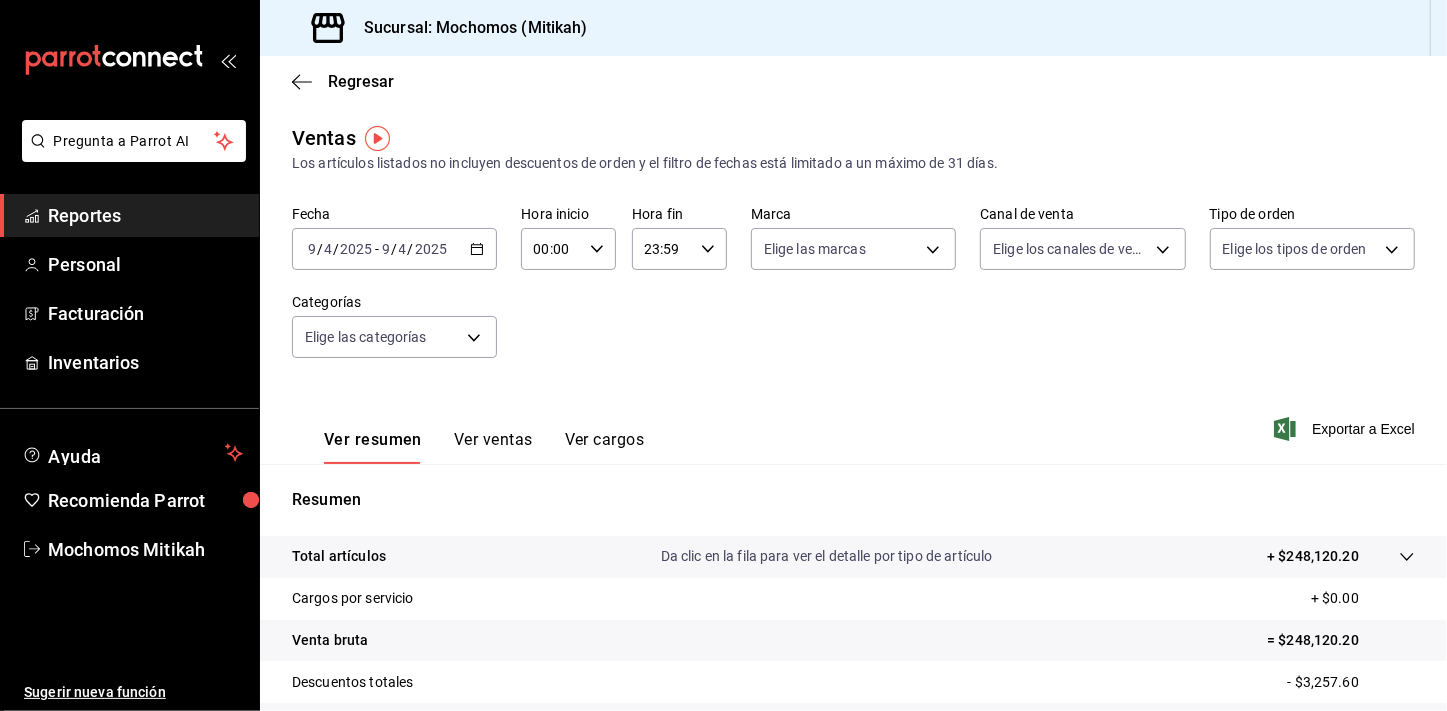 click on "Reportes" at bounding box center [145, 215] 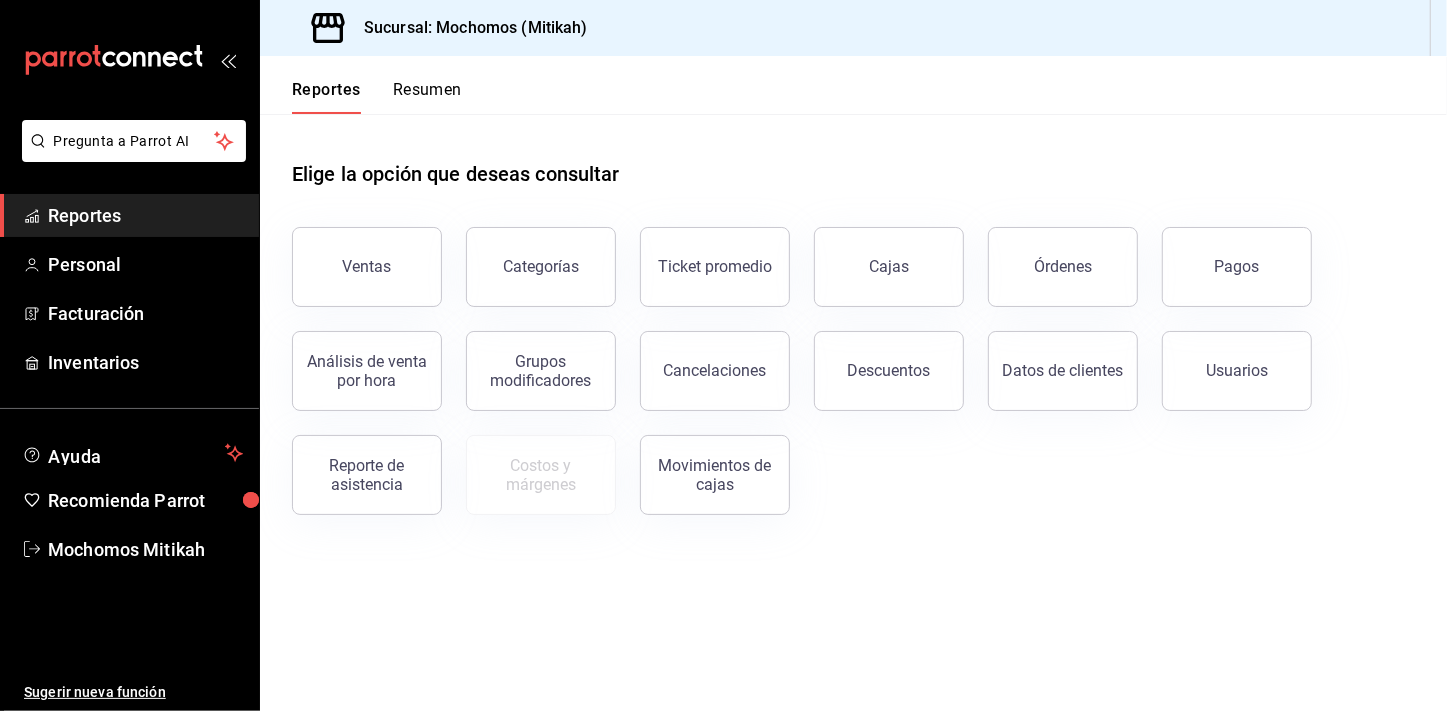 click on "Elige la opción que deseas consultar" at bounding box center (853, 158) 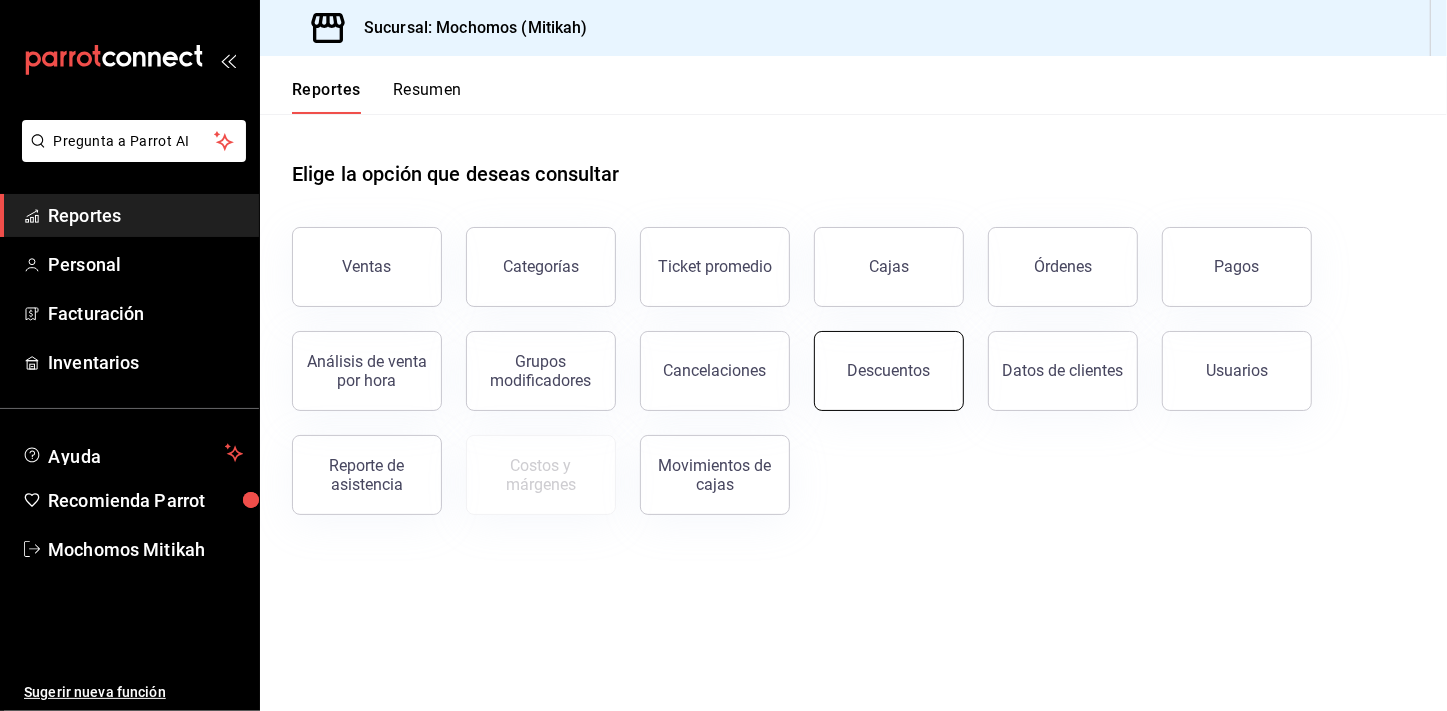 click on "Descuentos" at bounding box center [889, 370] 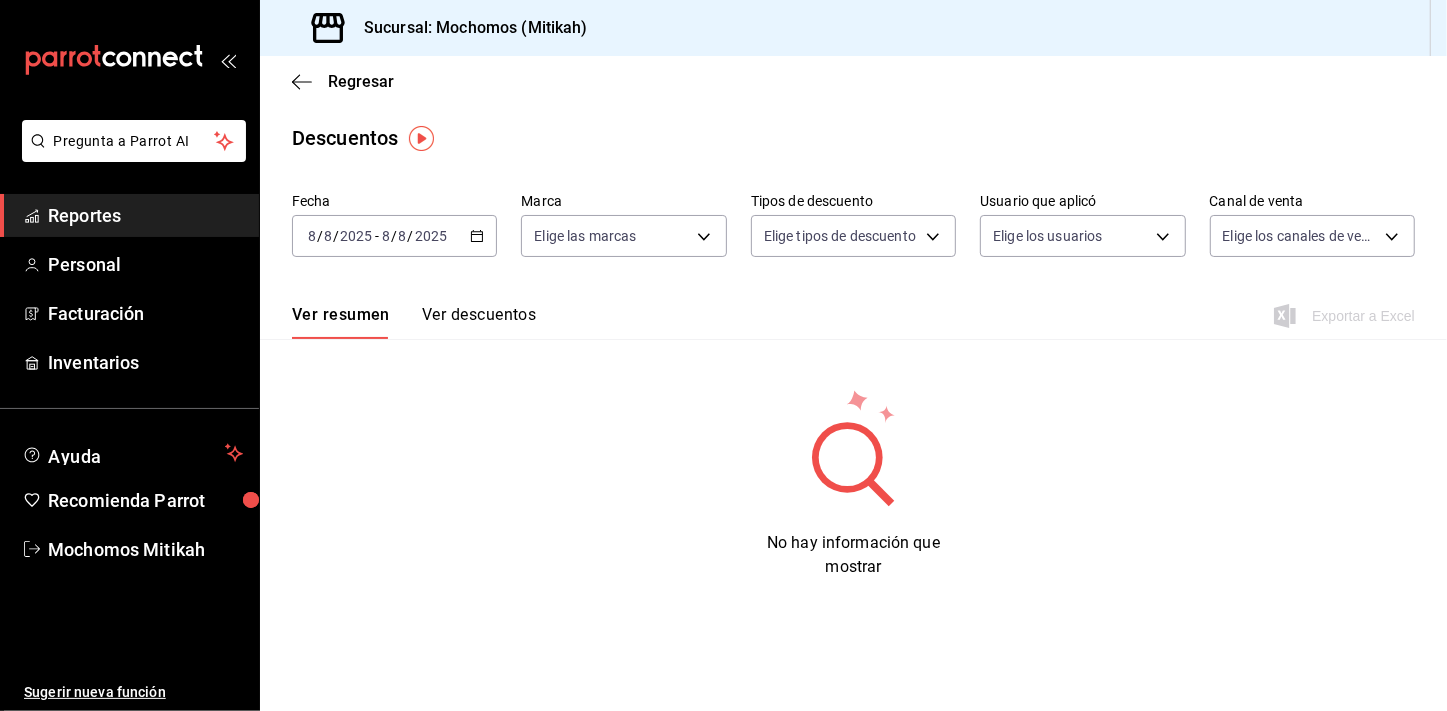 click 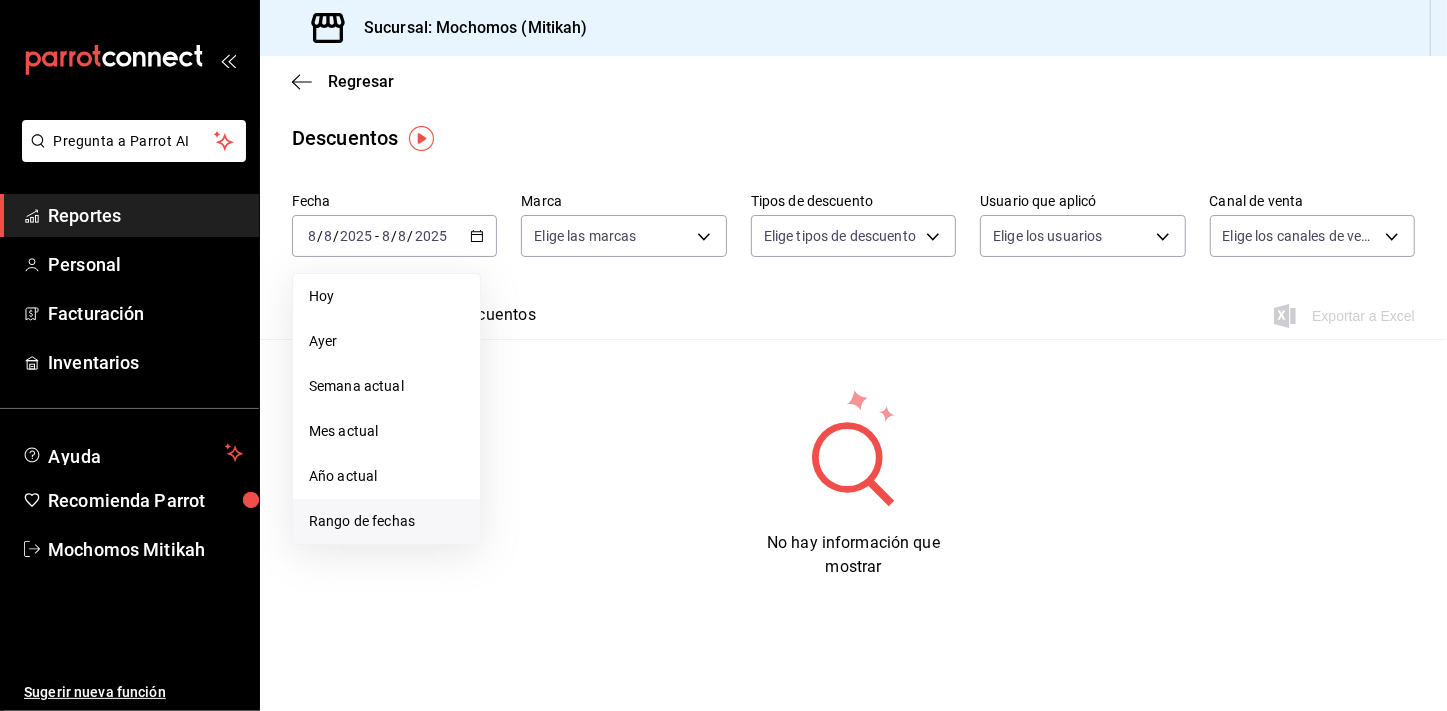 click on "Rango de fechas" at bounding box center [386, 521] 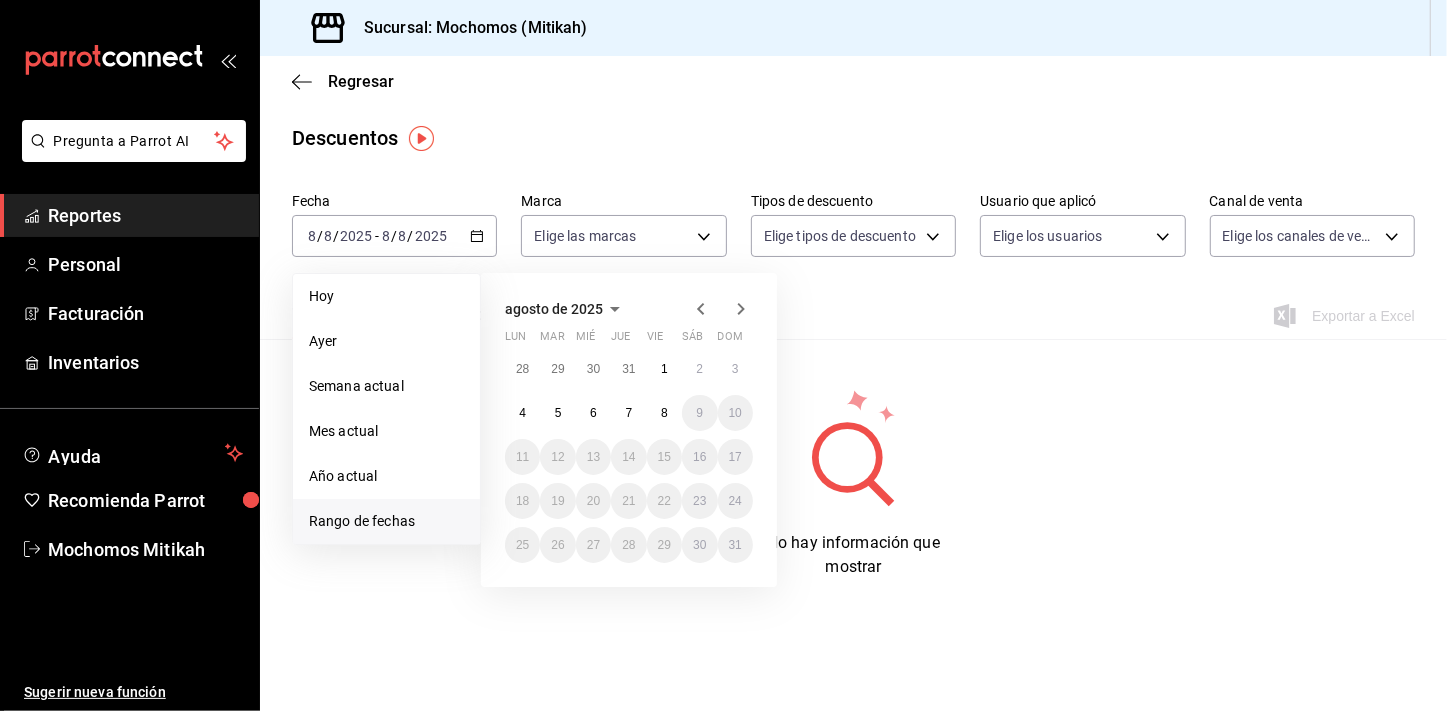 click on "Regresar Descuentos Fecha 2025-08-08 8 / 8 / 2025 - 2025-08-08 8 / 8 / 2025 Hoy Ayer Semana actual Mes actual Año actual Rango de fechas agosto de 2025 lun mar mié jue vie sáb dom 28 29 30 31 1 2 3 4 5 6 7 8 9 10 11 12 13 14 15 16 17 18 19 20 21 22 23 24 25 26 27 28 29 30 31 Marca Elige las marcas Tipos de descuento Elige tipos de descuento Usuario que aplicó Elige los usuarios Canal de venta Elige los canales de venta Ver resumen Ver descuentos Exportar a Excel No hay información que mostrar" at bounding box center [853, 383] 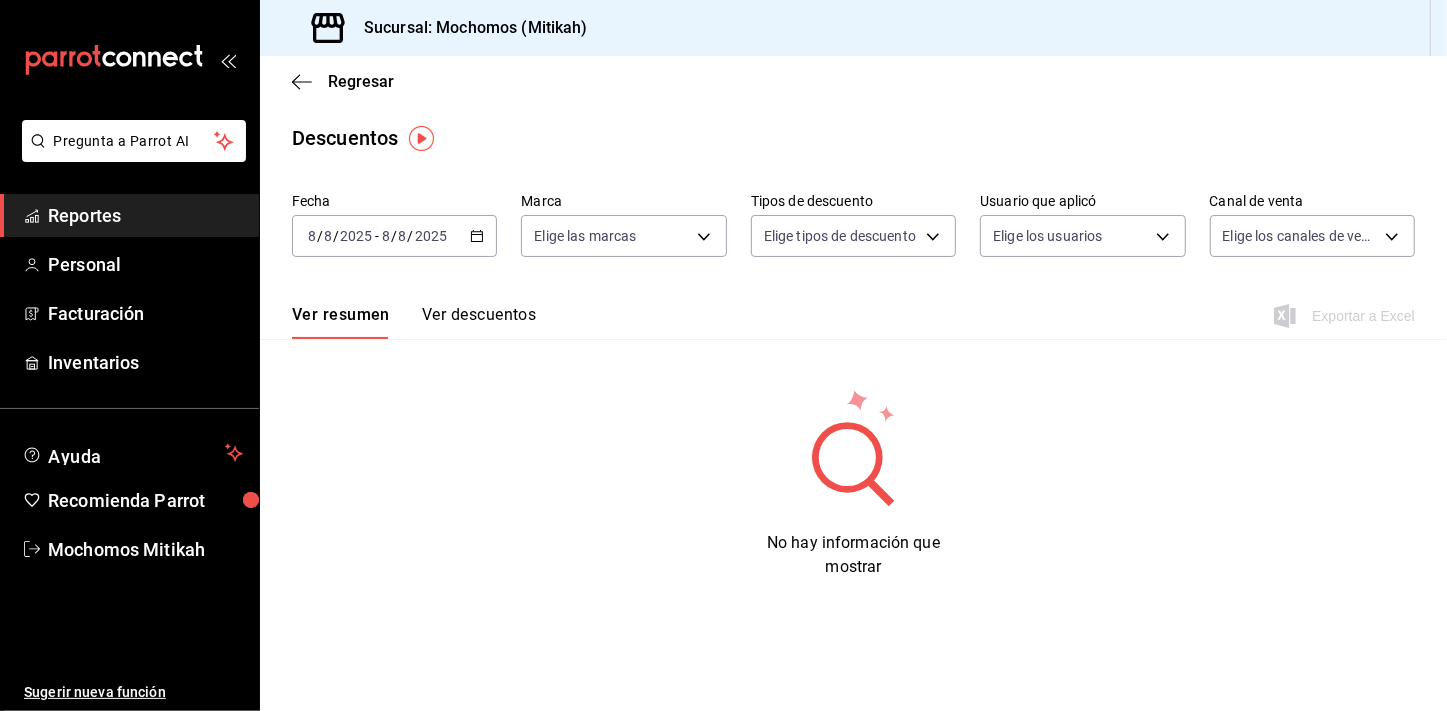 click on "2025-08-08 8 / 8 / 2025 - 2025-08-08 8 / 8 / 2025" at bounding box center (394, 236) 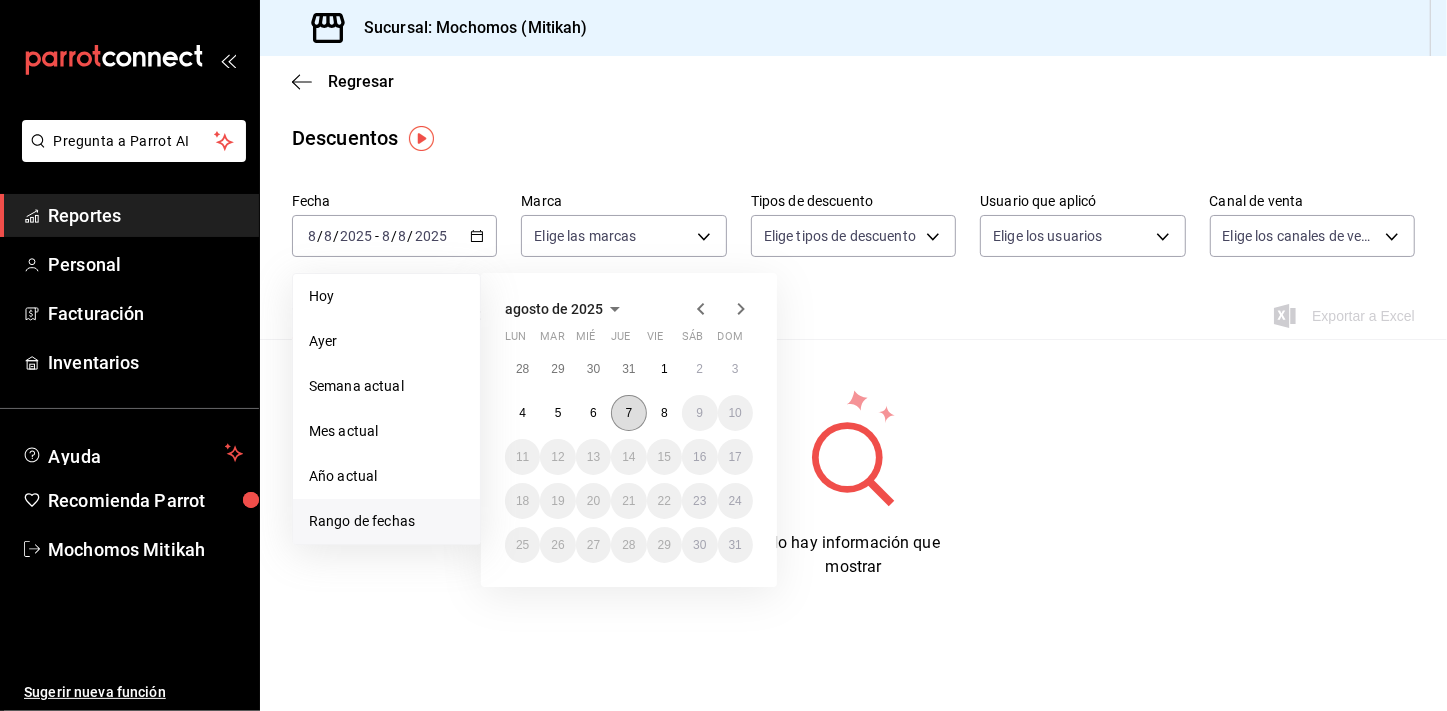 click on "7" at bounding box center [628, 413] 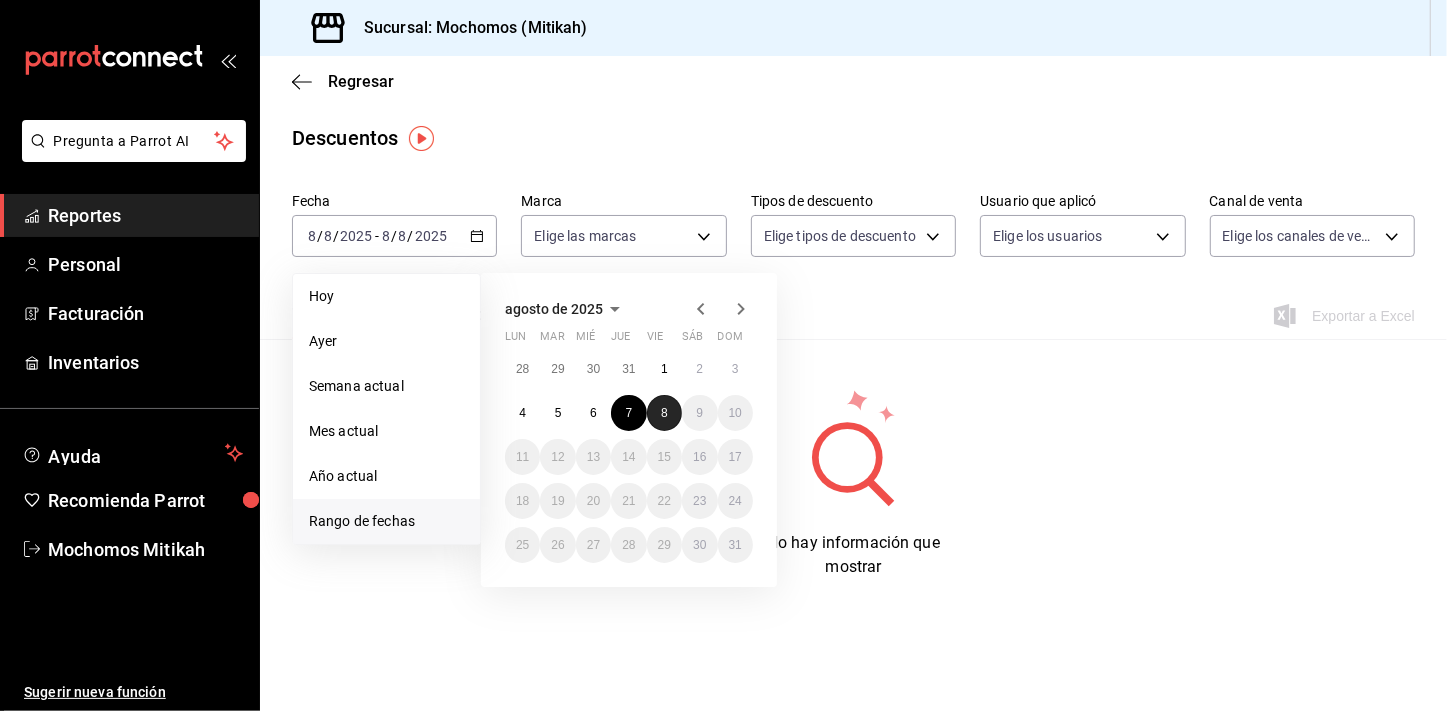 click on "8" at bounding box center (664, 413) 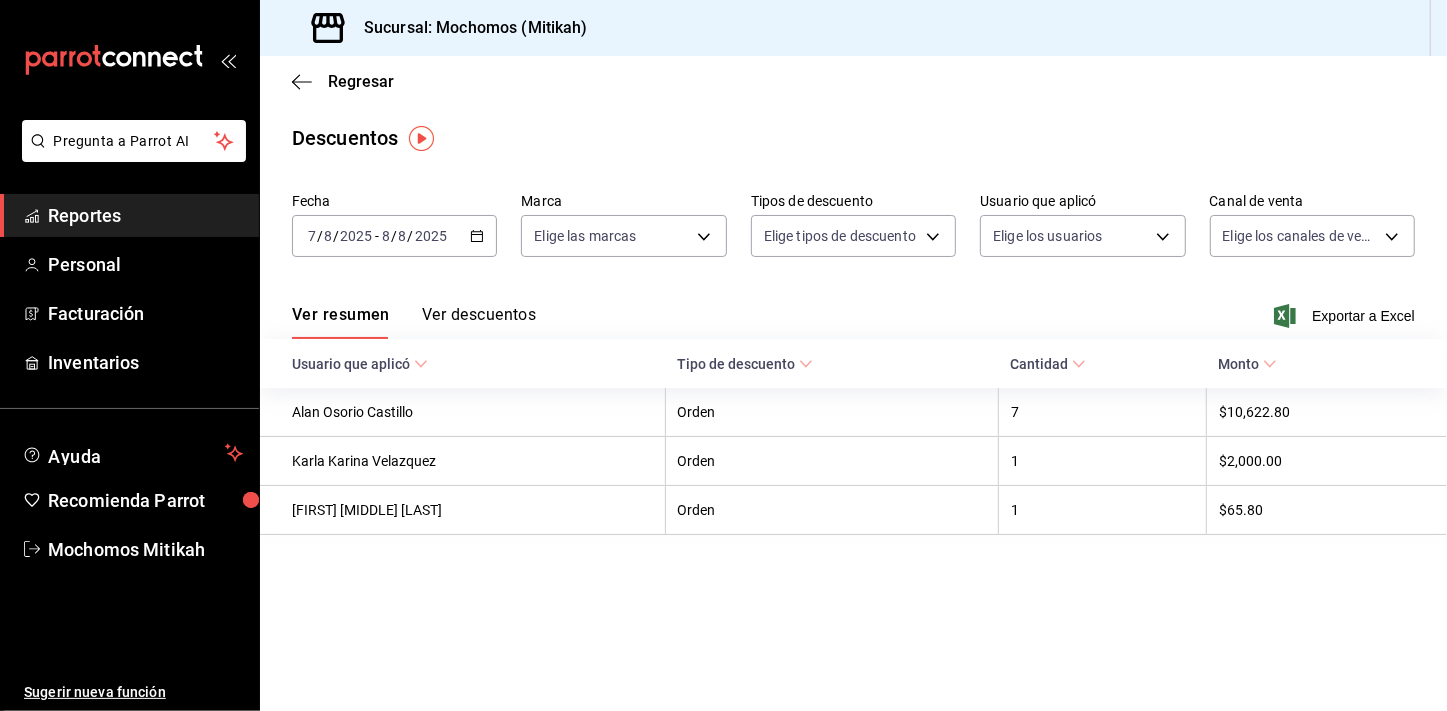 click on "Descuentos" at bounding box center [853, 138] 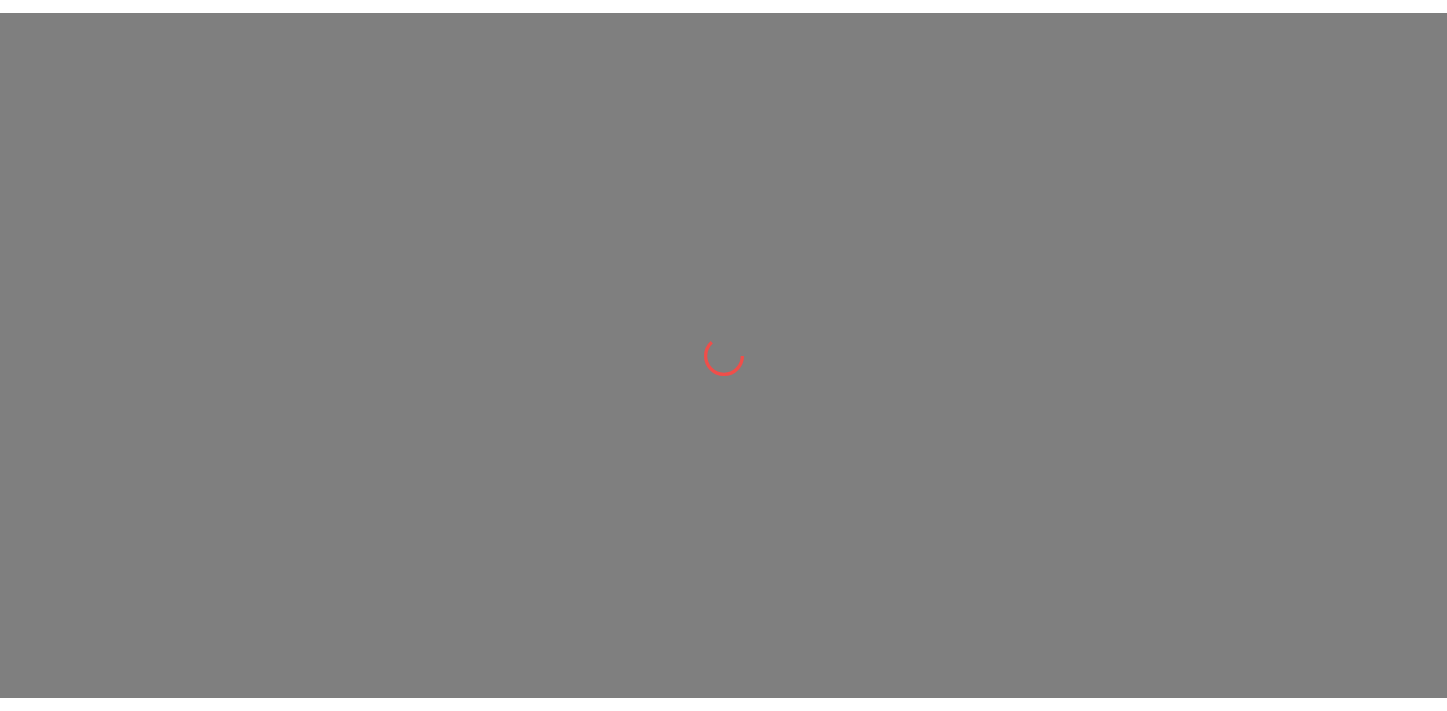 scroll, scrollTop: 0, scrollLeft: 0, axis: both 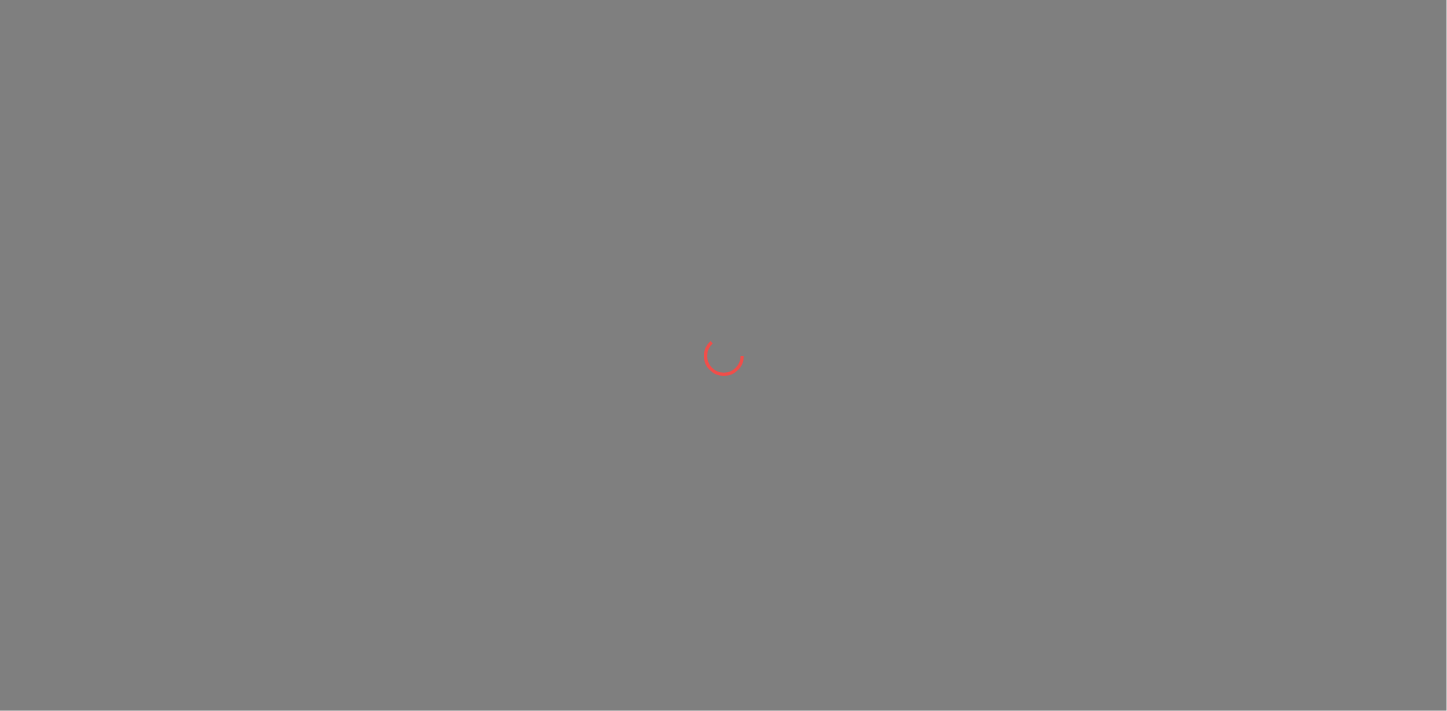 click at bounding box center [723, 355] 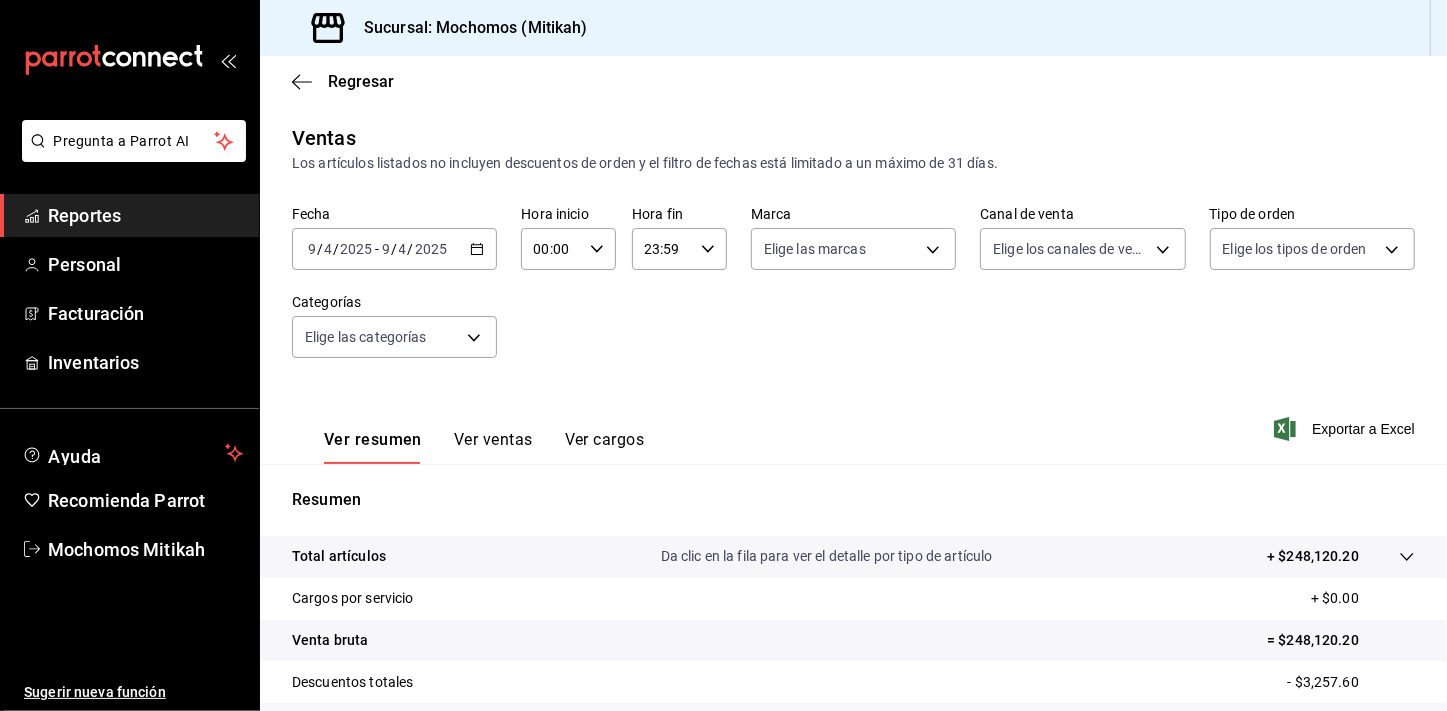 click on "Reportes" at bounding box center [129, 215] 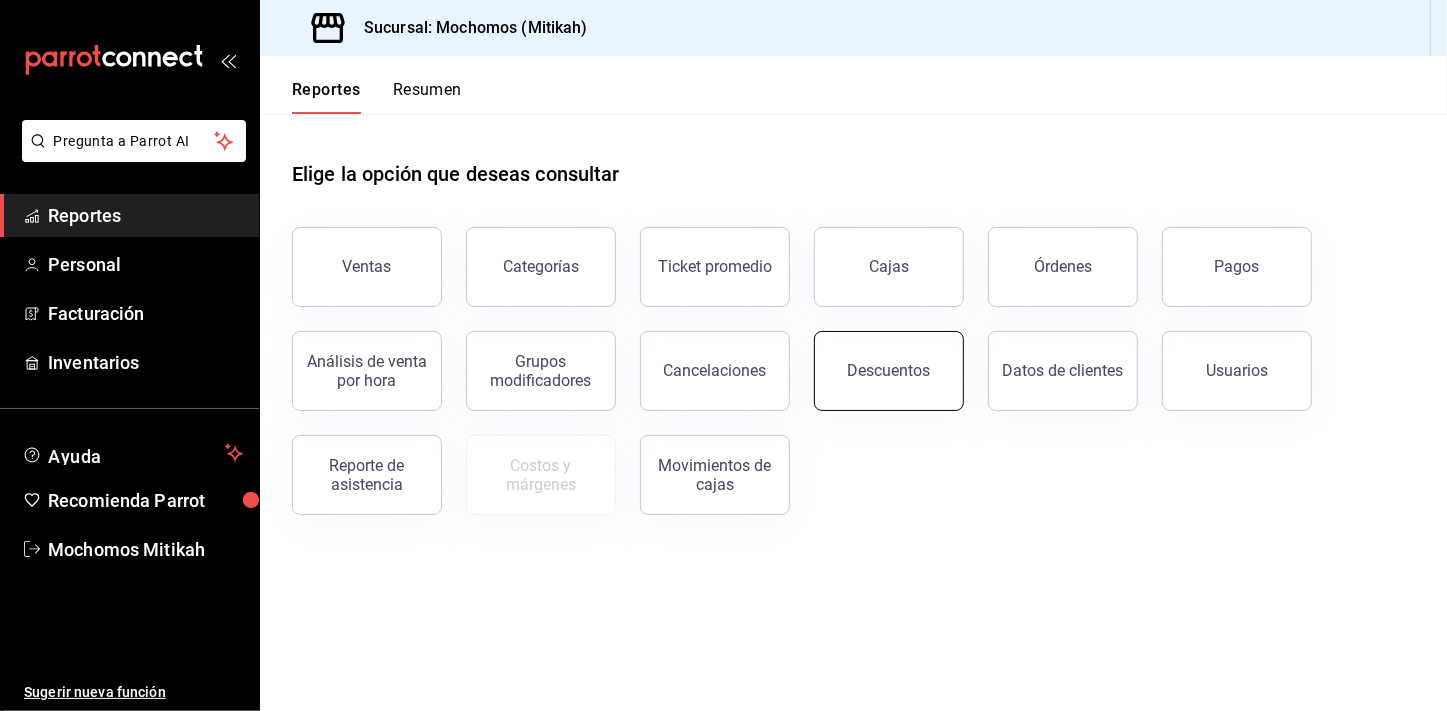 click on "Descuentos" at bounding box center [889, 371] 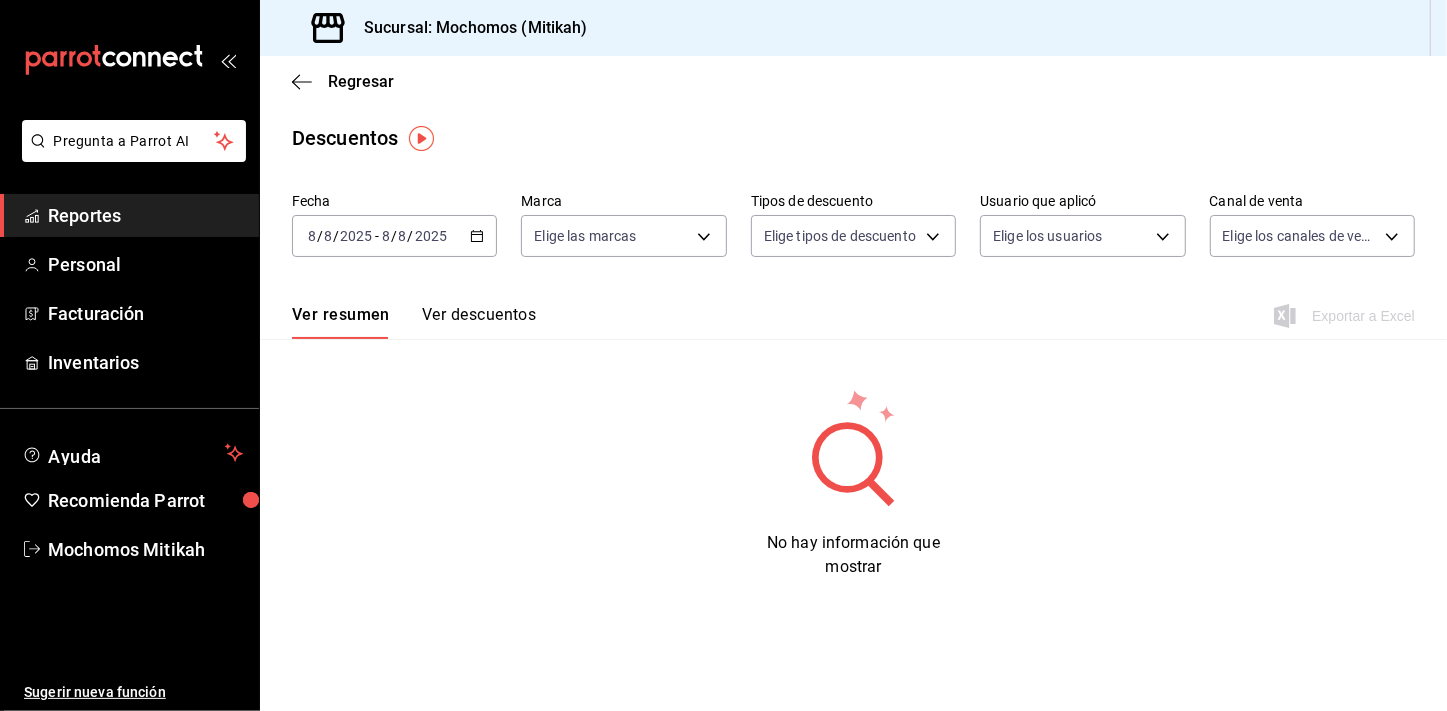 click 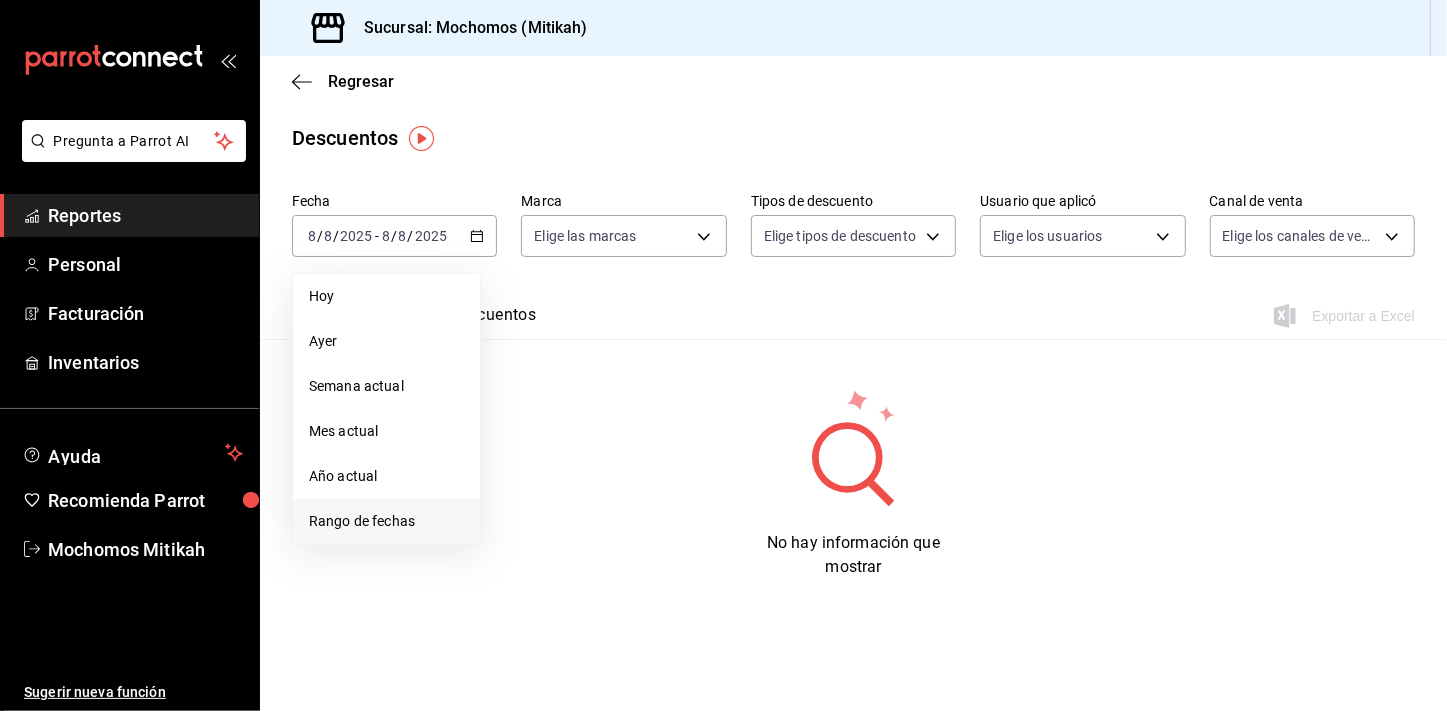 click on "Rango de fechas" at bounding box center [386, 521] 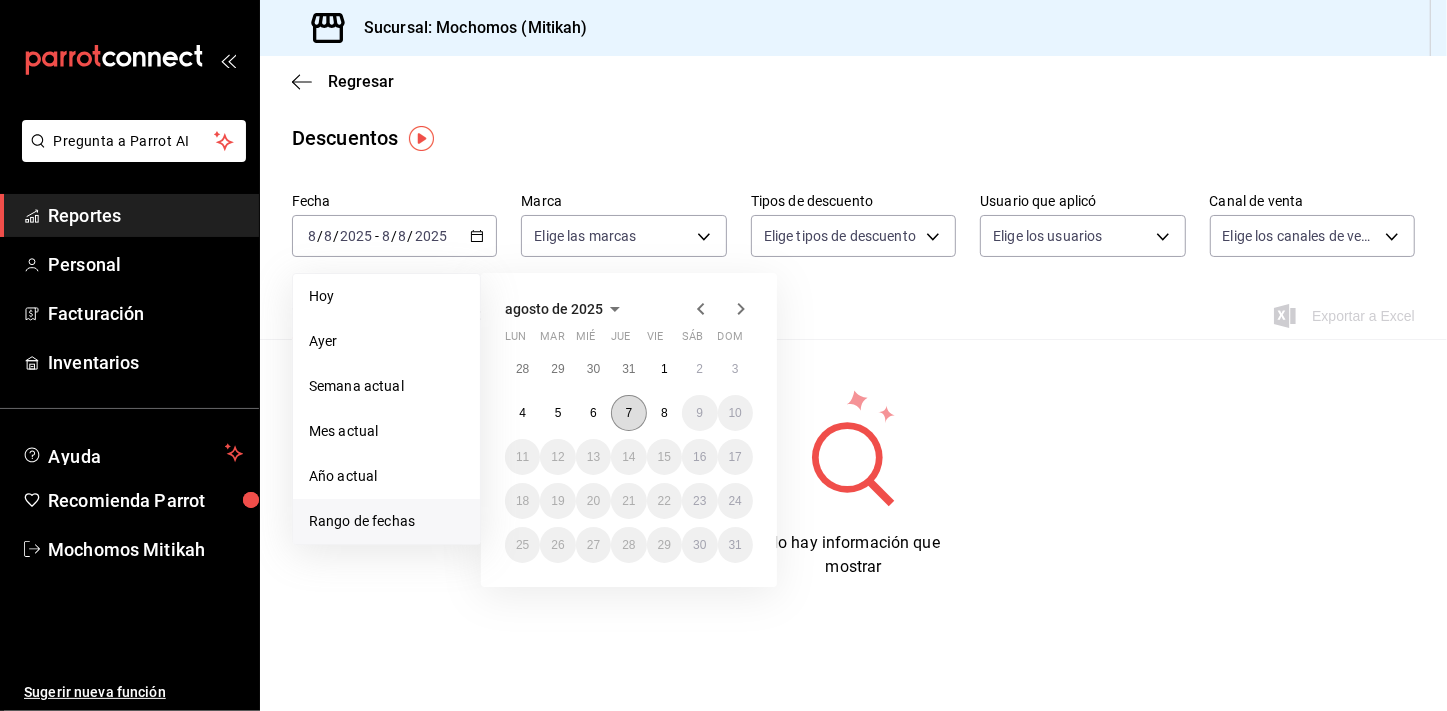 click on "7" at bounding box center [628, 413] 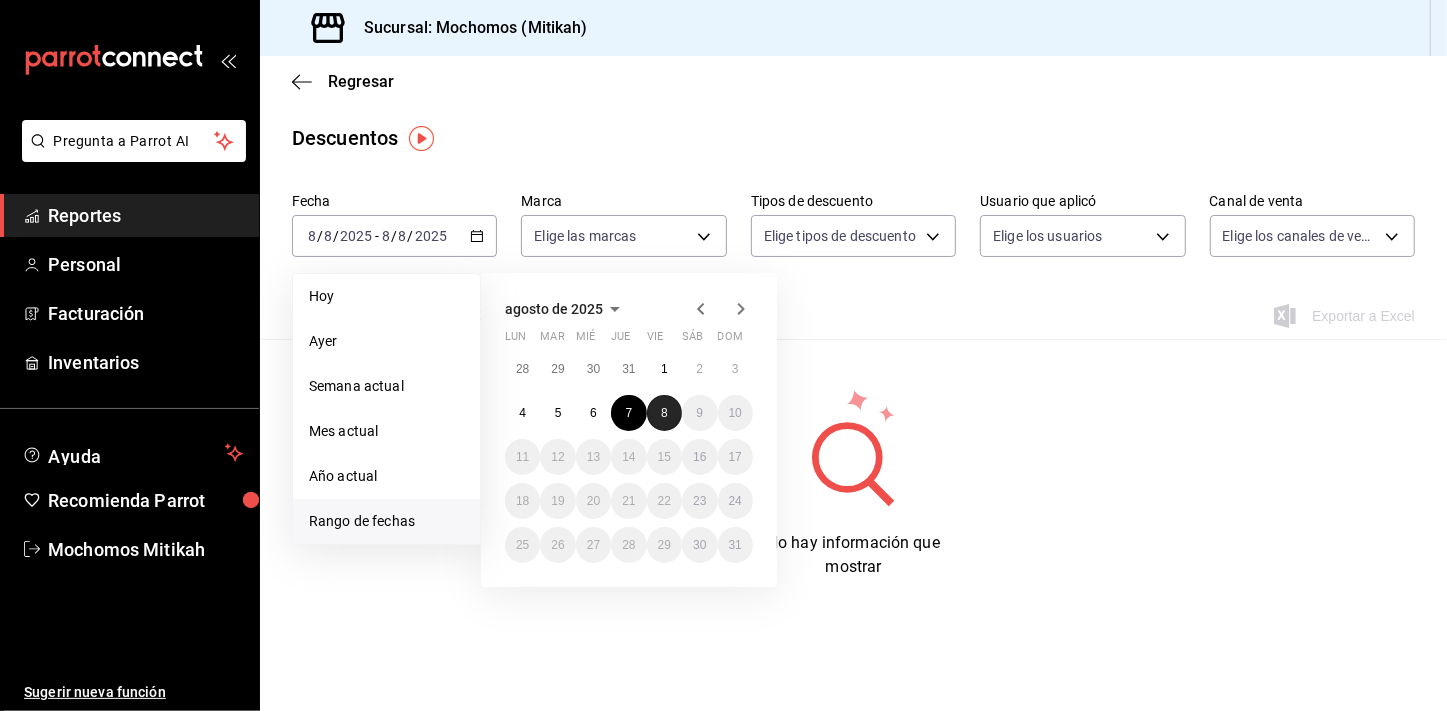 click on "8" at bounding box center [664, 413] 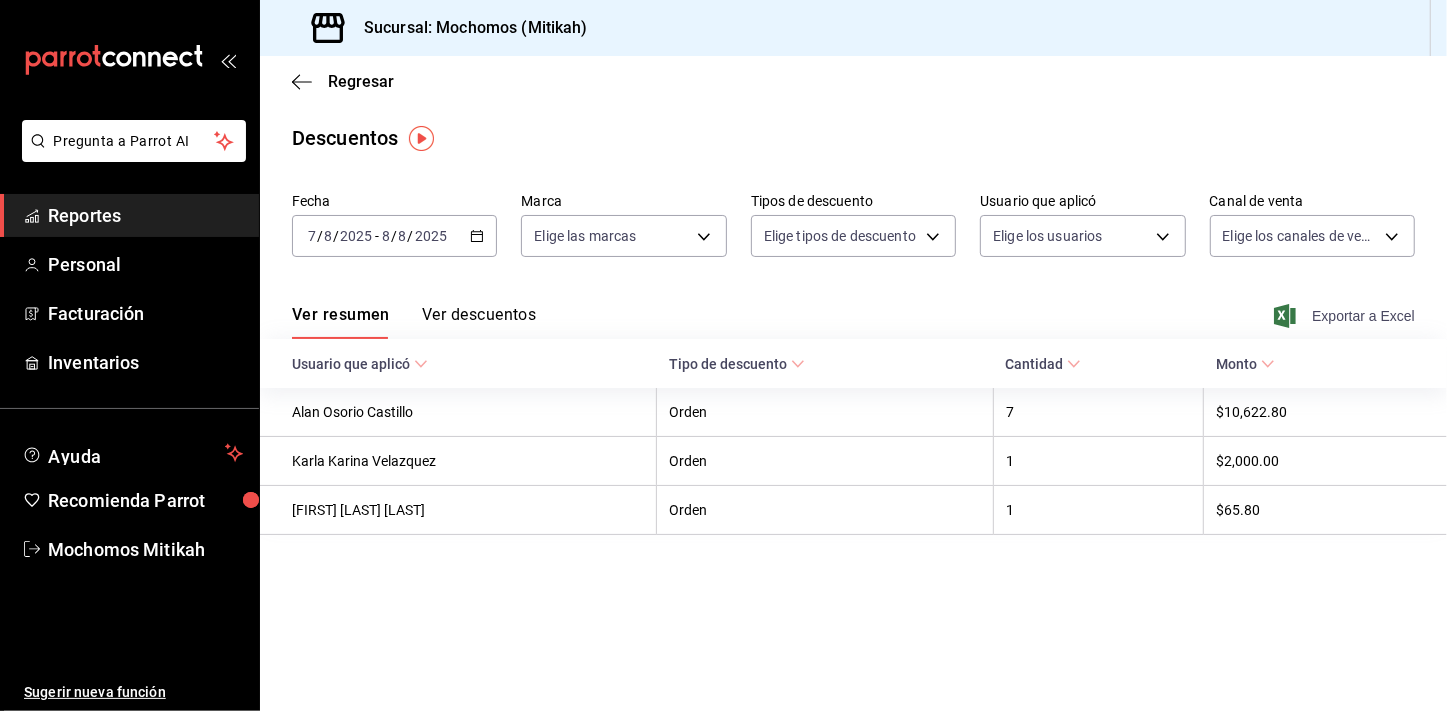 click on "Exportar a Excel" at bounding box center (1346, 316) 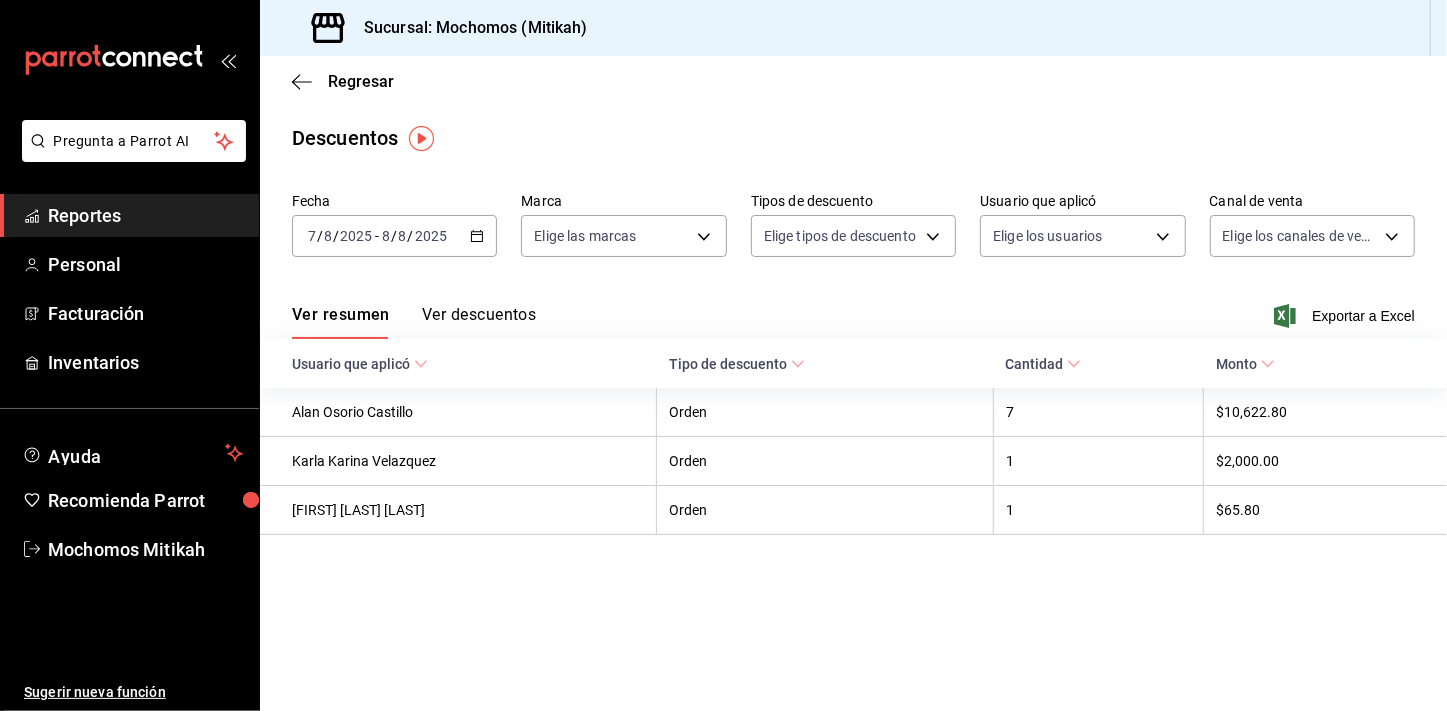 click on "[DATE] [NUMBER] / [NUMBER] / [DATE] - [DATE] [NUMBER] / [NUMBER] / [DATE]" at bounding box center [394, 236] 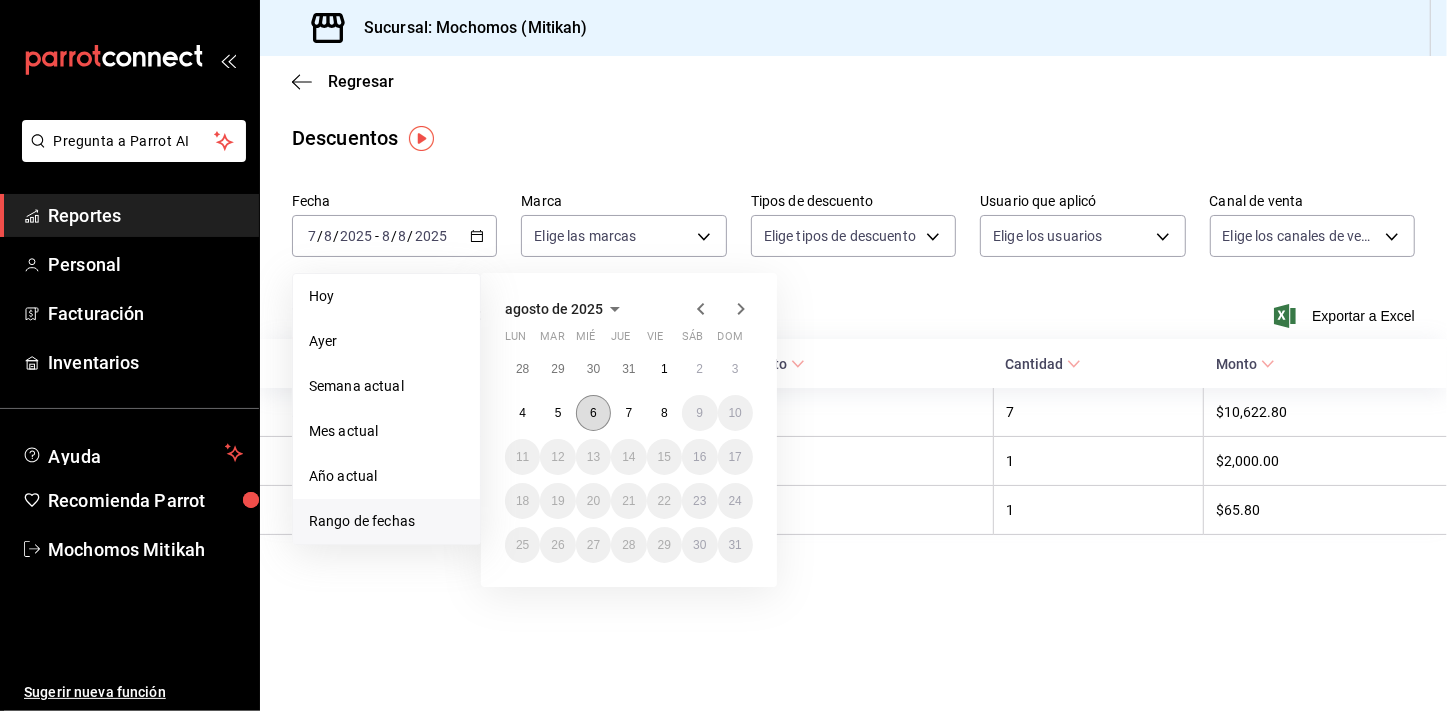 click on "6" at bounding box center (593, 413) 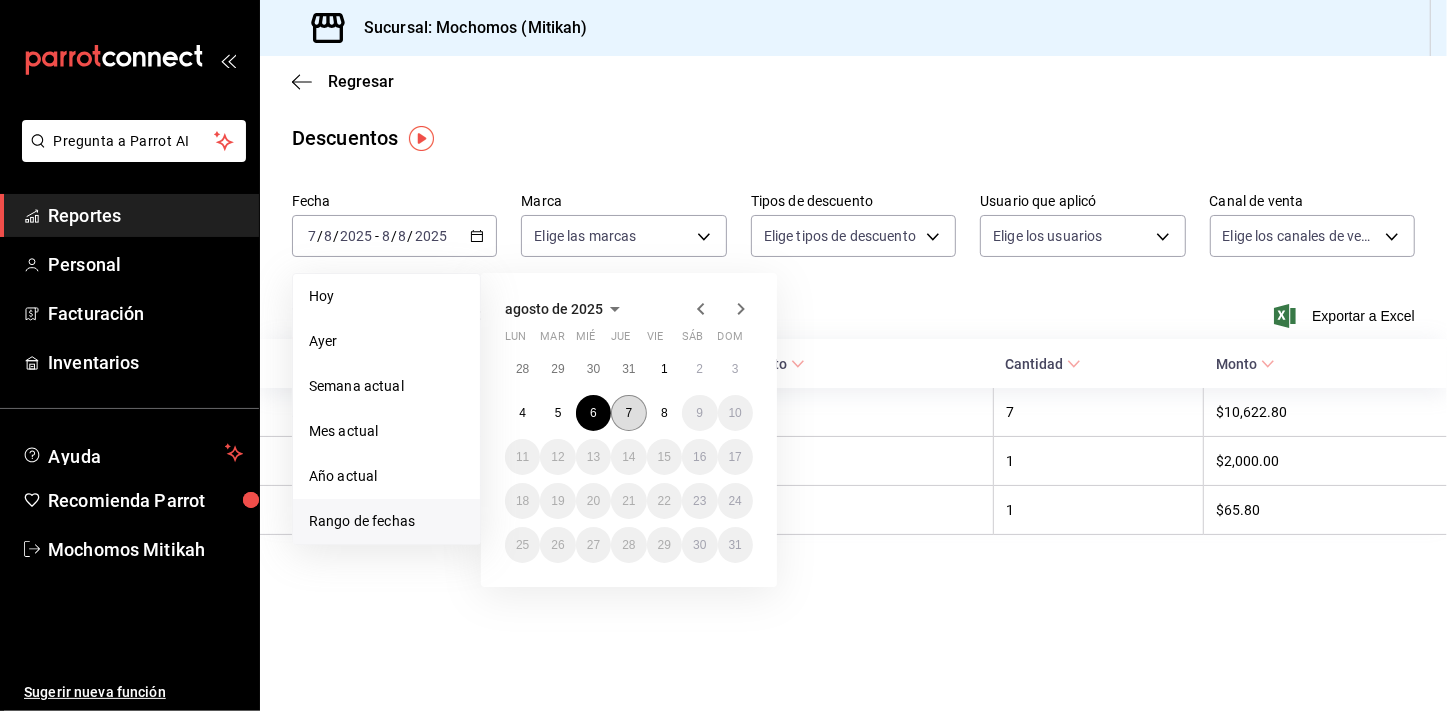 click on "7" at bounding box center [628, 413] 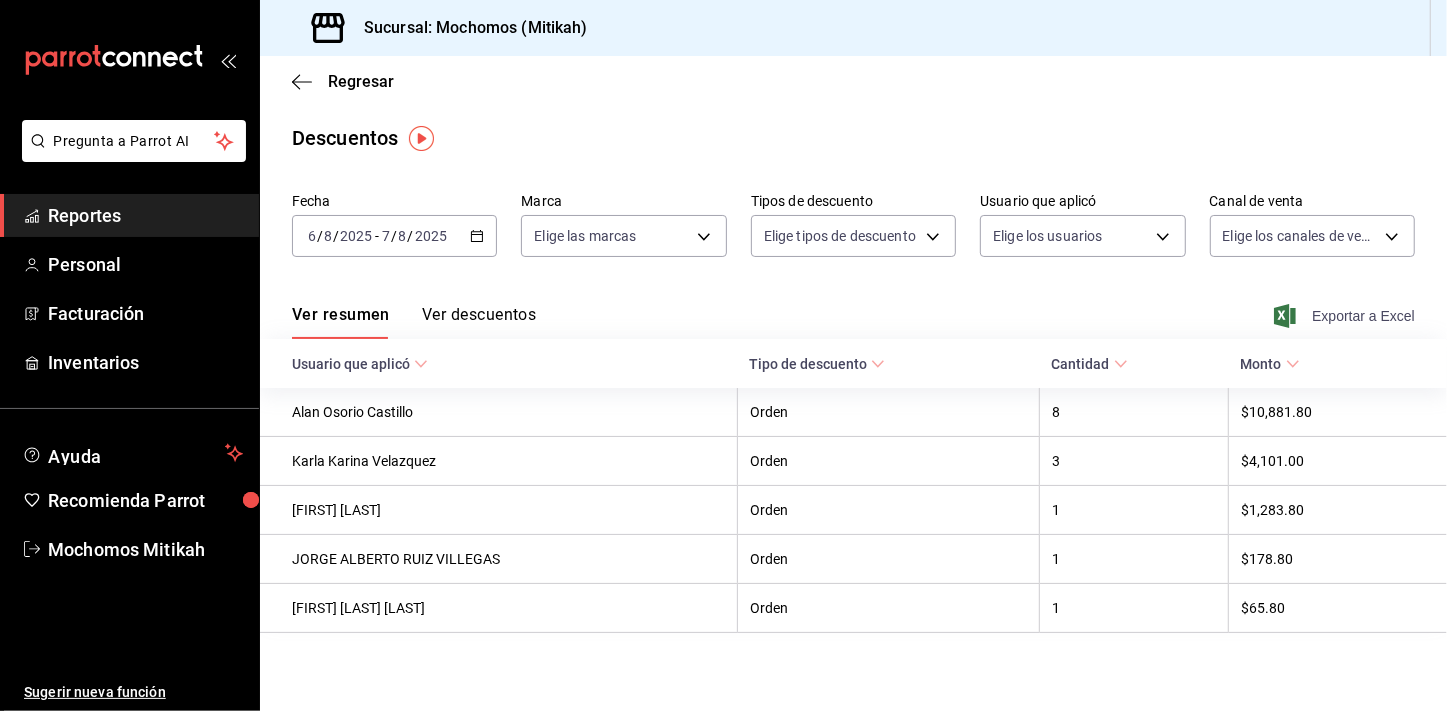 click on "Exportar a Excel" at bounding box center [1346, 316] 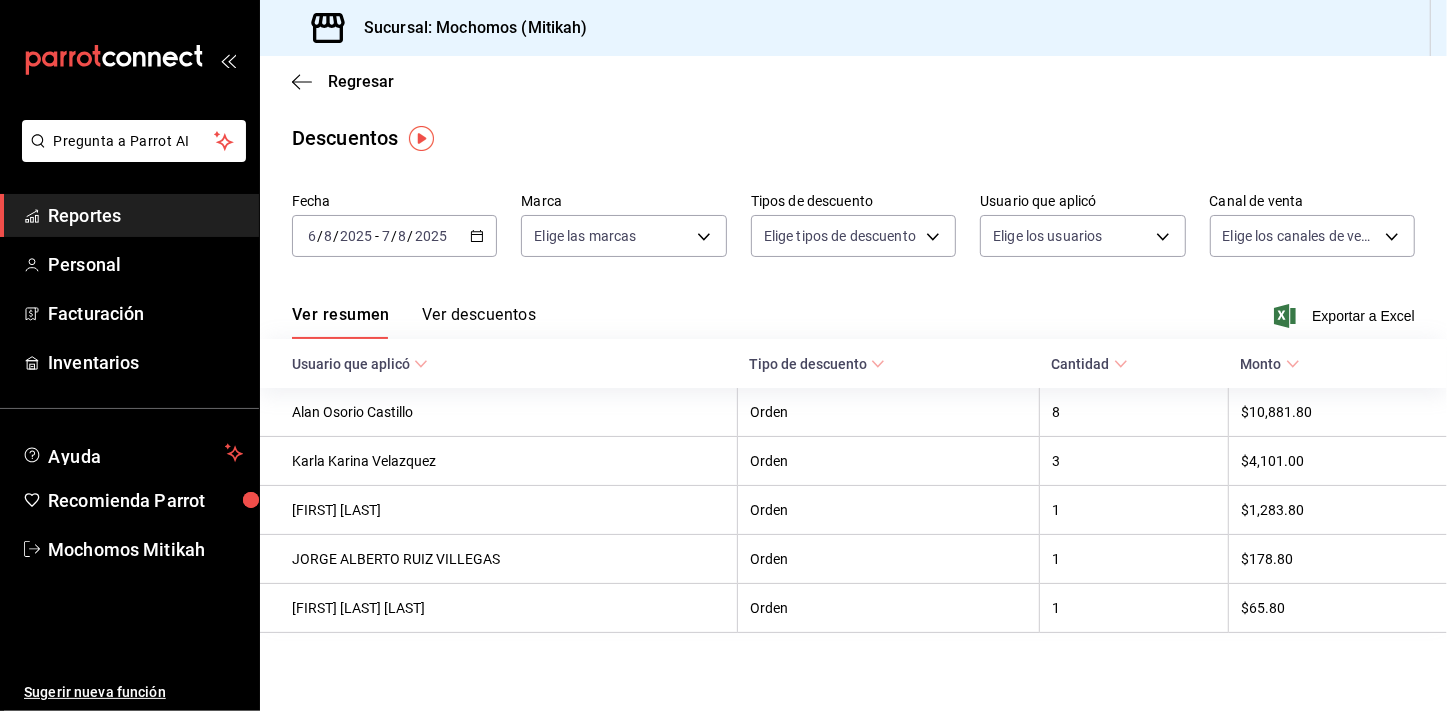 click on "Reportes" at bounding box center (145, 215) 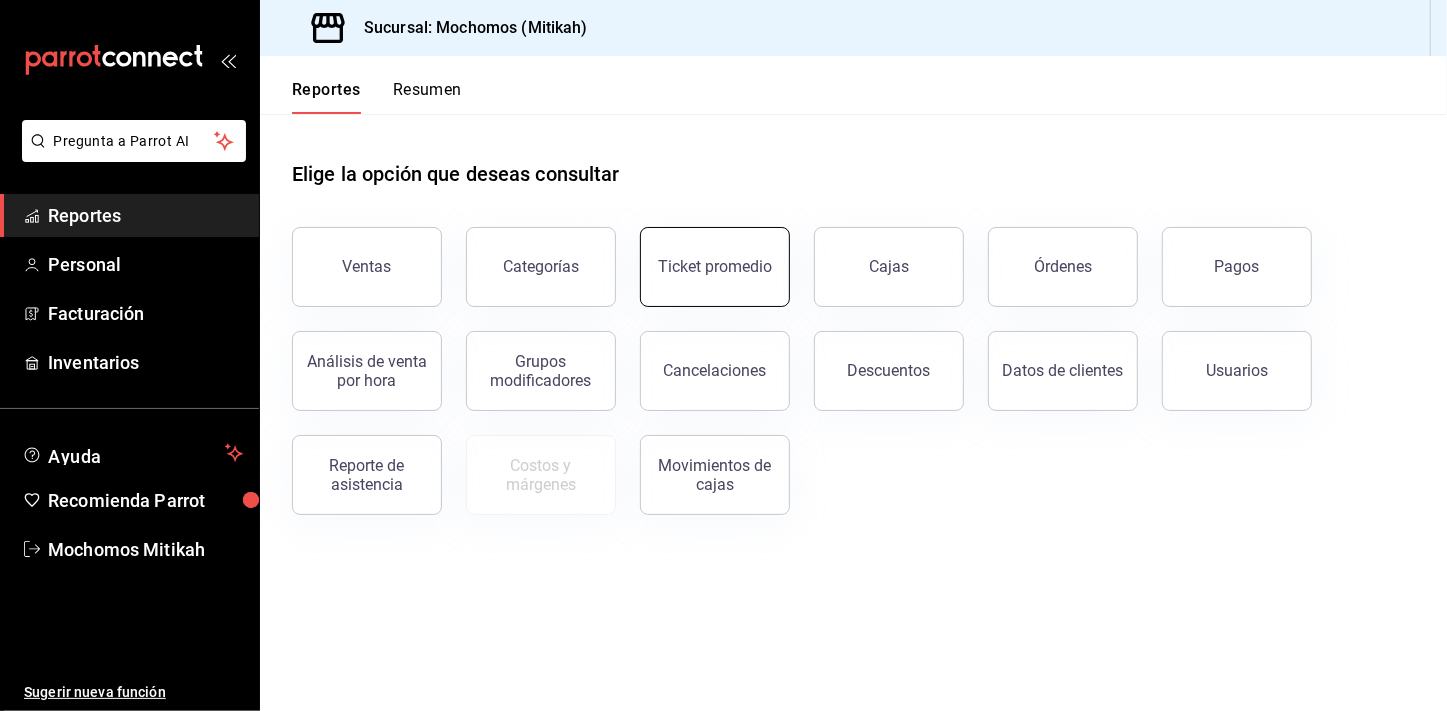 click on "Ticket promedio" at bounding box center (715, 267) 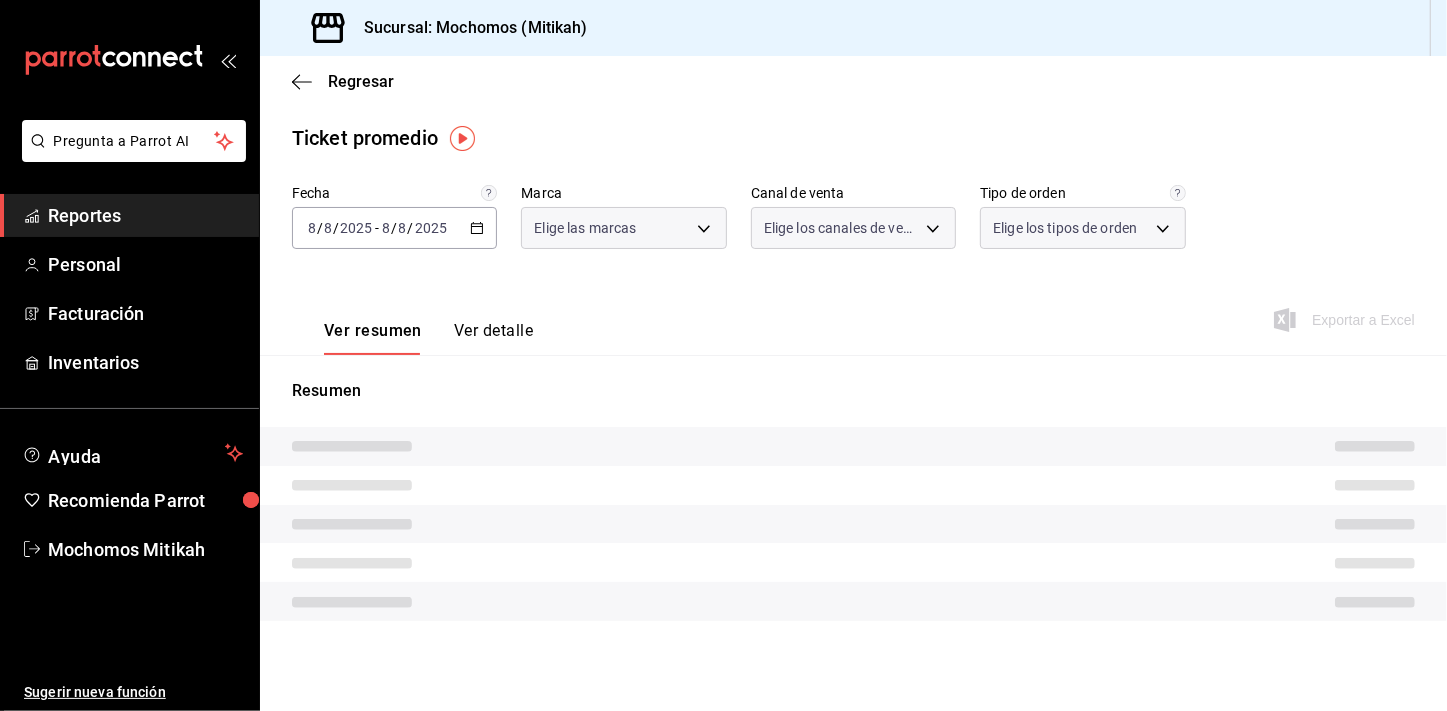 type on "d0e5f648-281b-433d-bf08-9501e0541b8c" 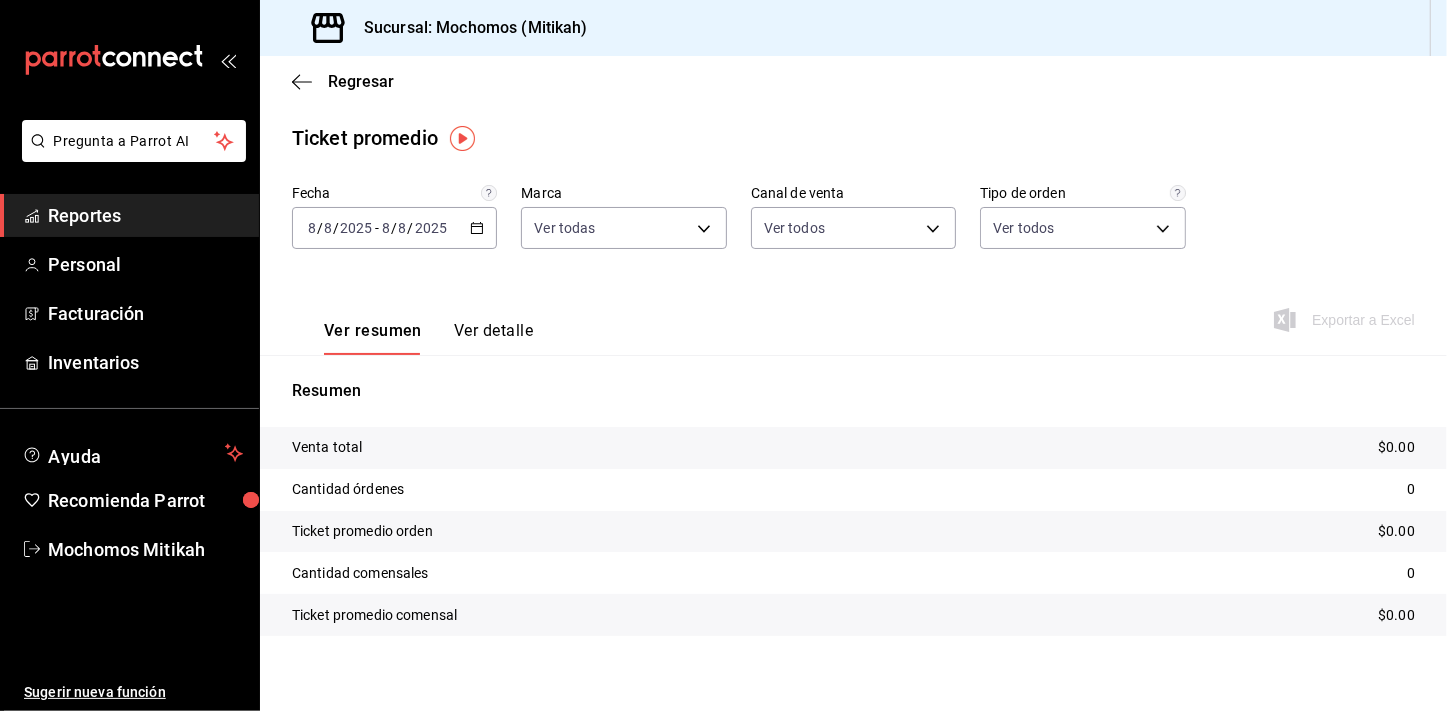 click on "2025-08-08 8 / 8 / 2025 - 2025-08-08 8 / 8 / 2025" at bounding box center (394, 228) 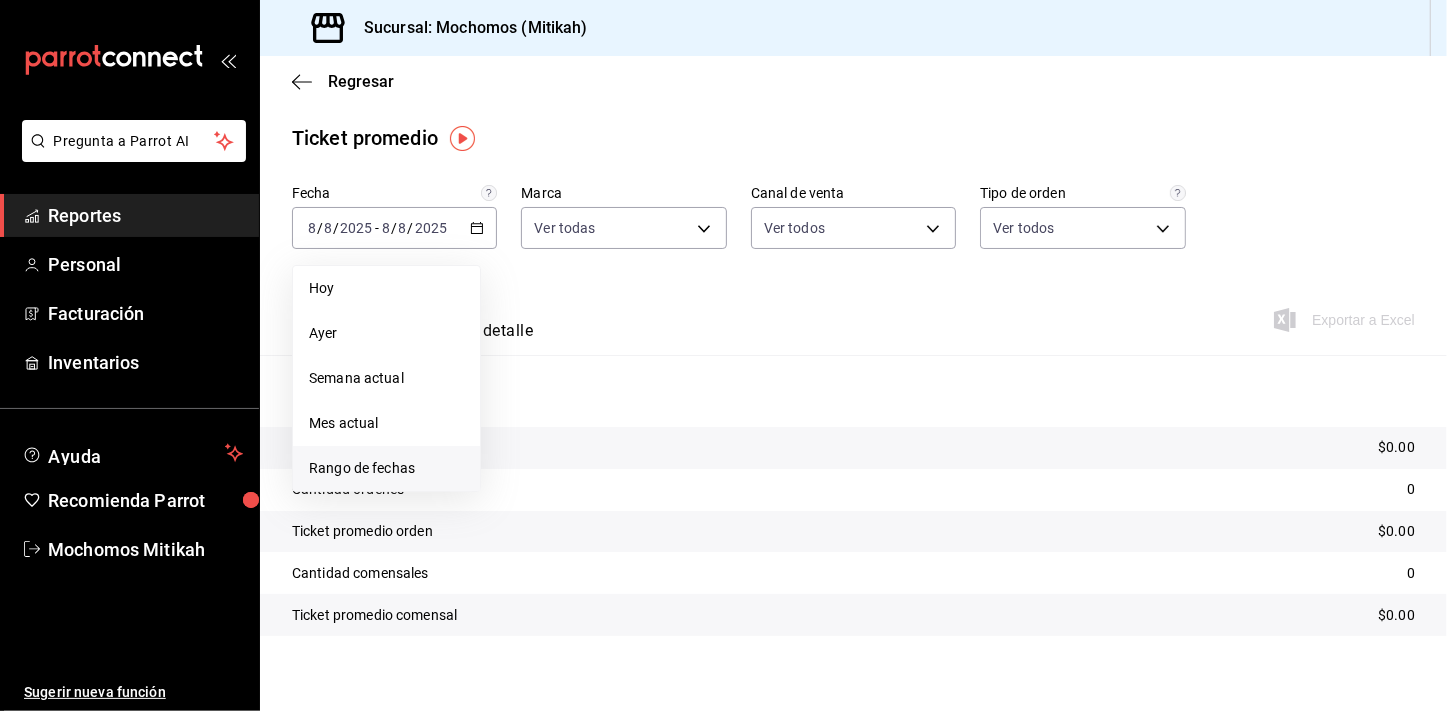 click on "Rango de fechas" at bounding box center (386, 468) 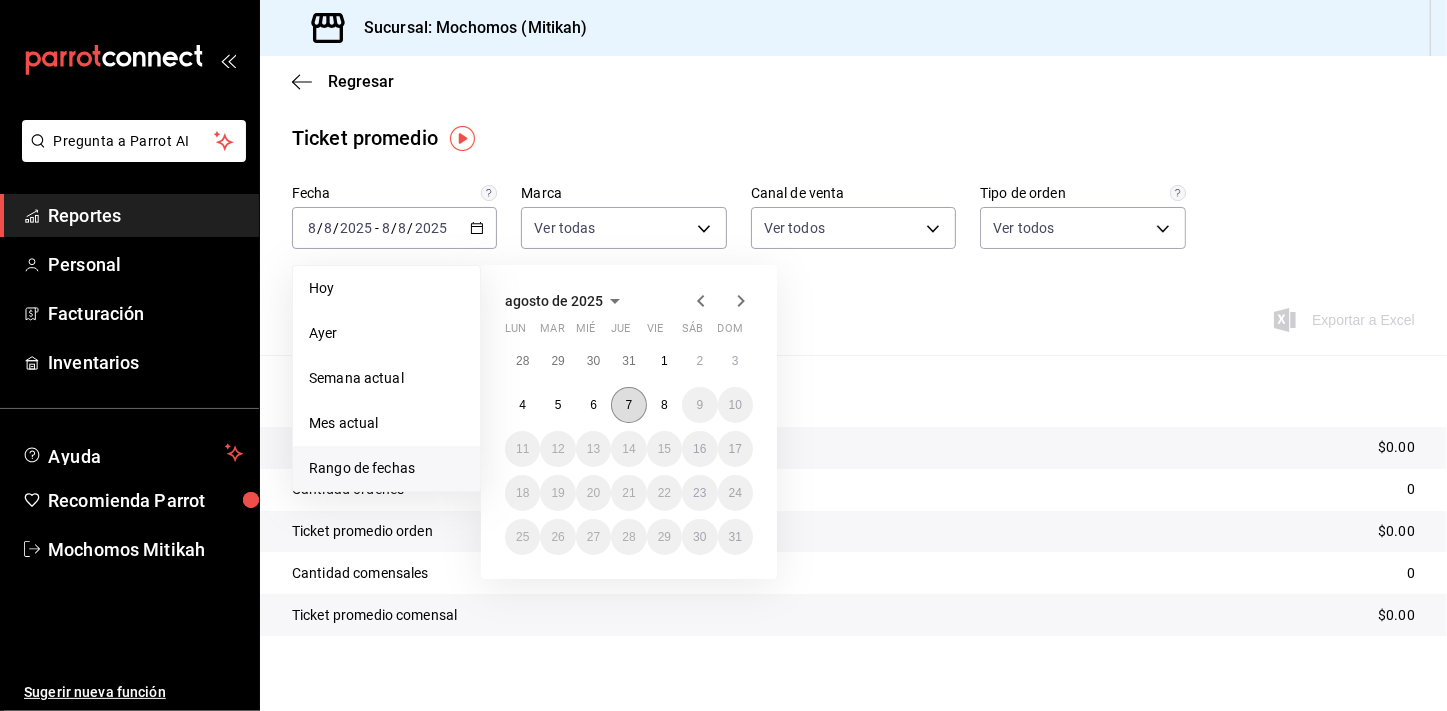click on "7" at bounding box center (628, 405) 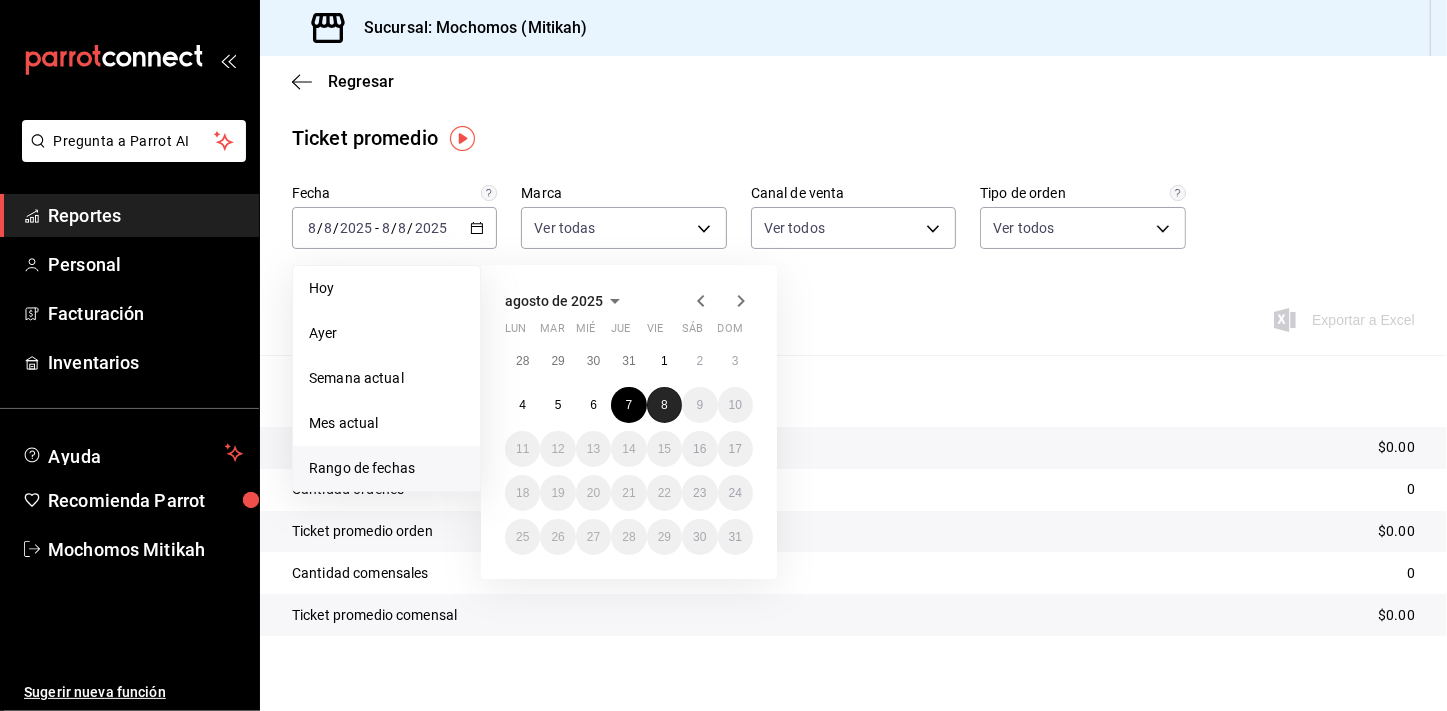 click on "8" at bounding box center (664, 405) 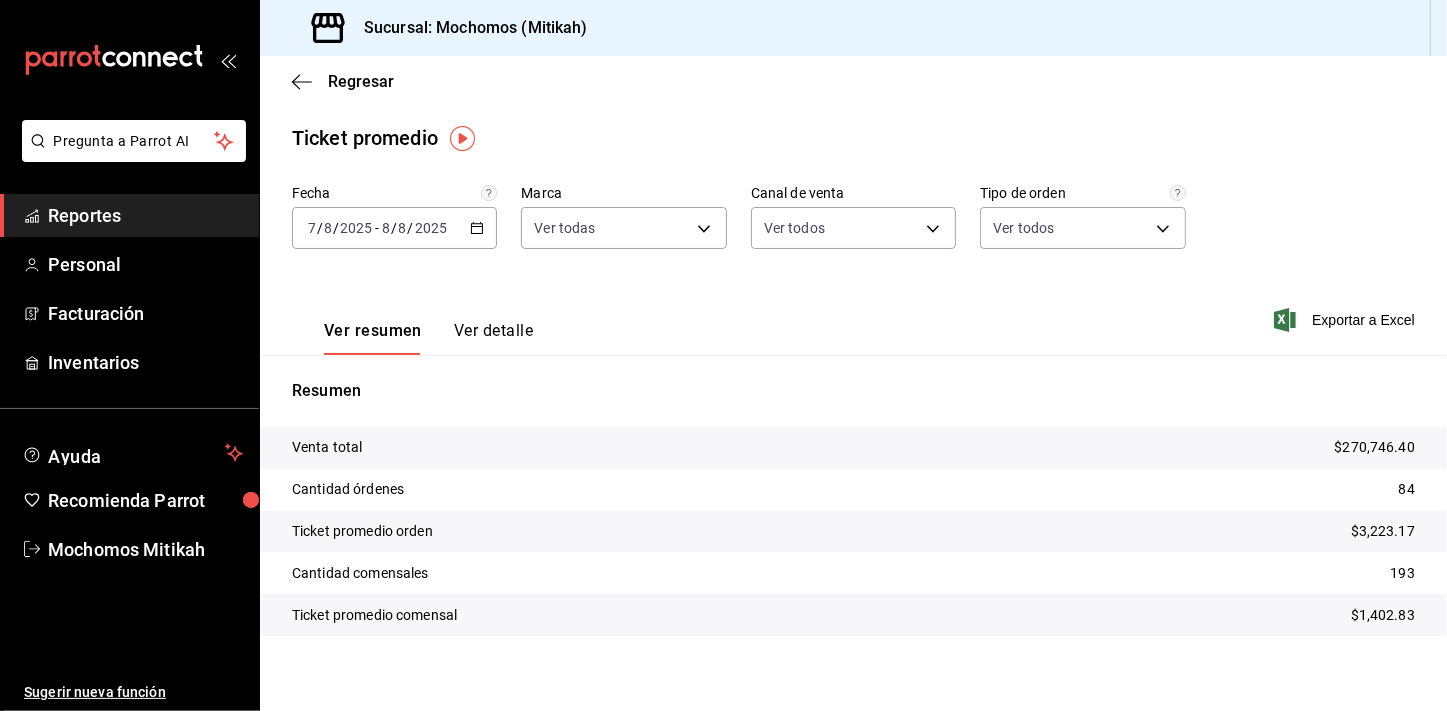 click on "Reportes" at bounding box center (145, 215) 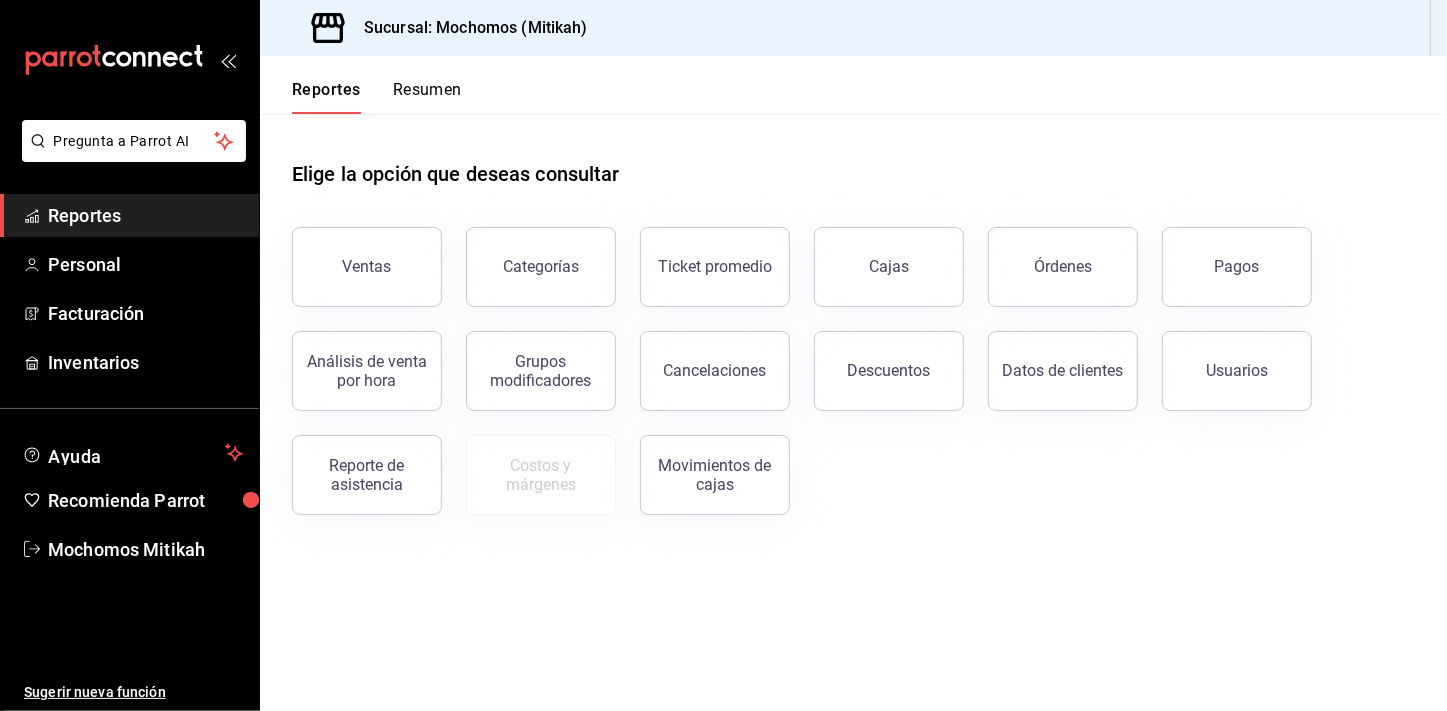 click on "Reportes" at bounding box center [145, 215] 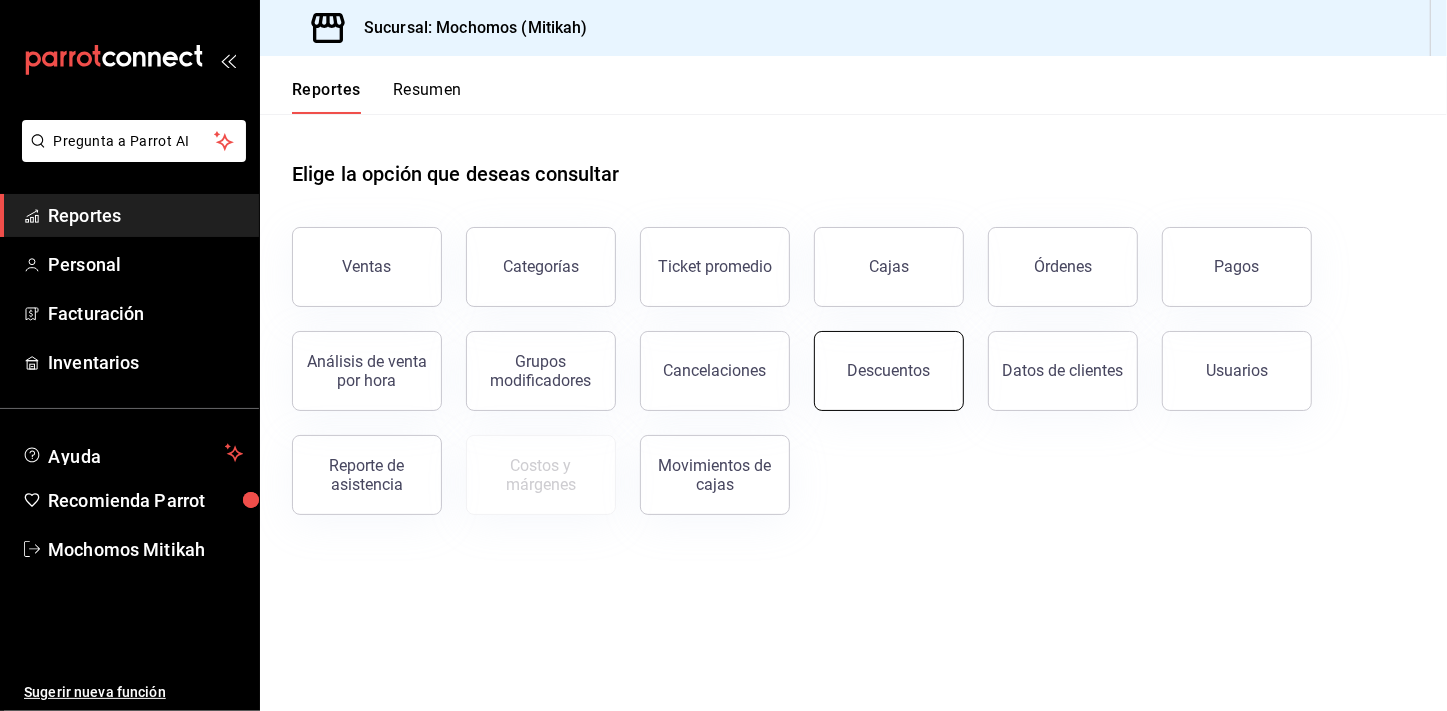 click on "Descuentos" at bounding box center [889, 371] 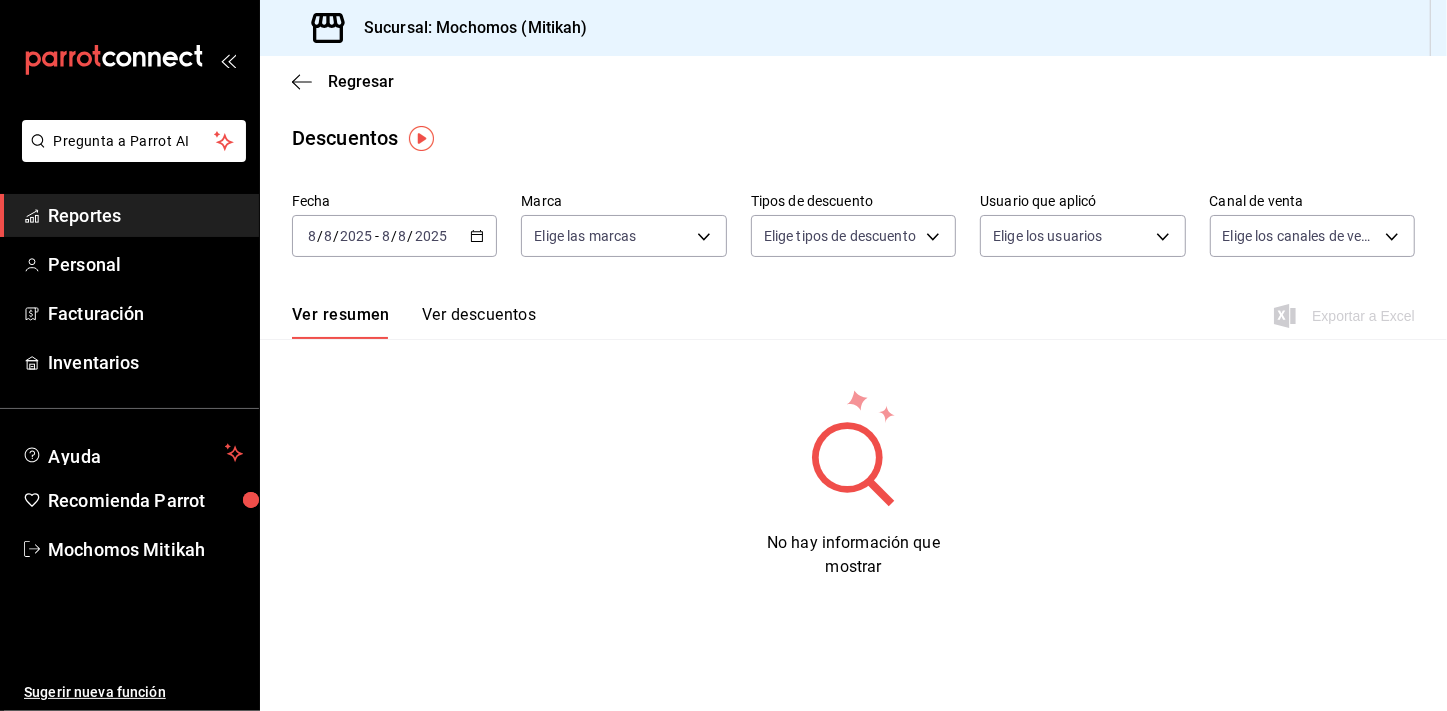 click 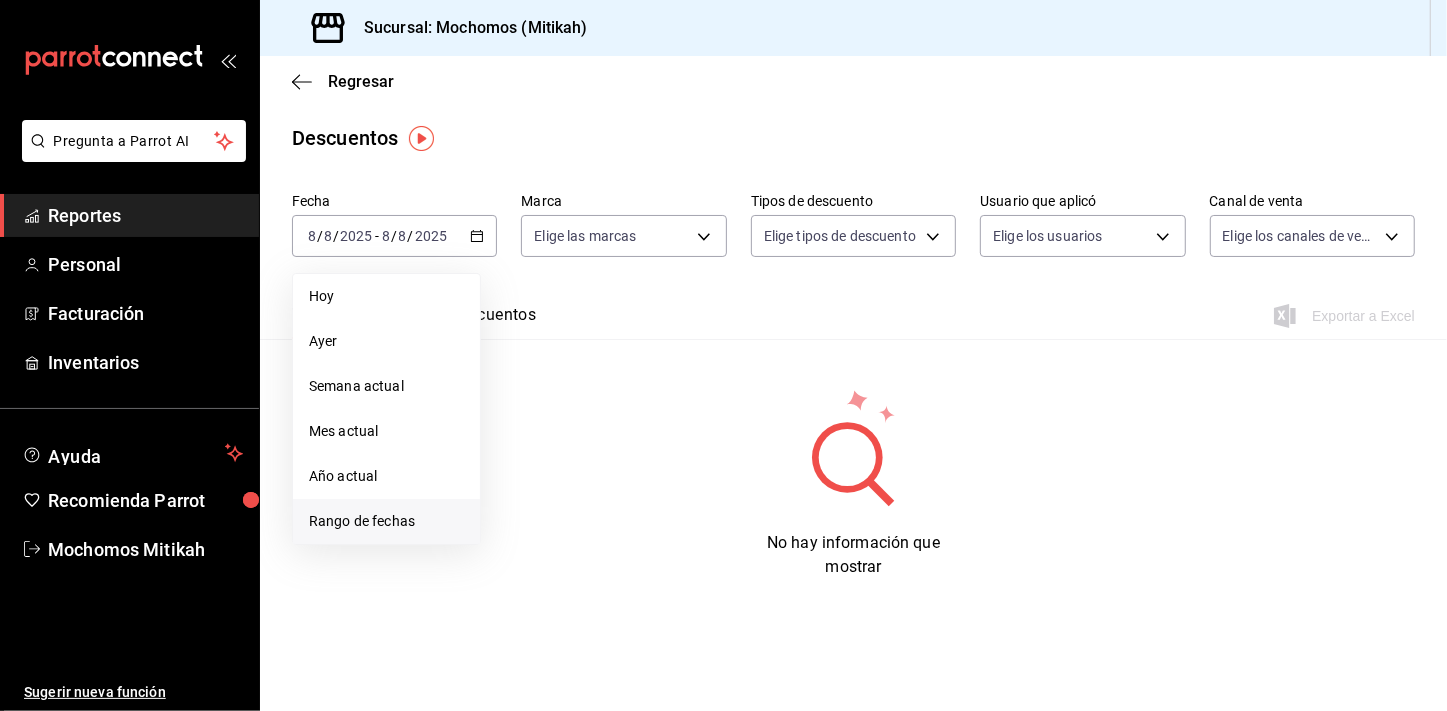 click on "Rango de fechas" at bounding box center (386, 521) 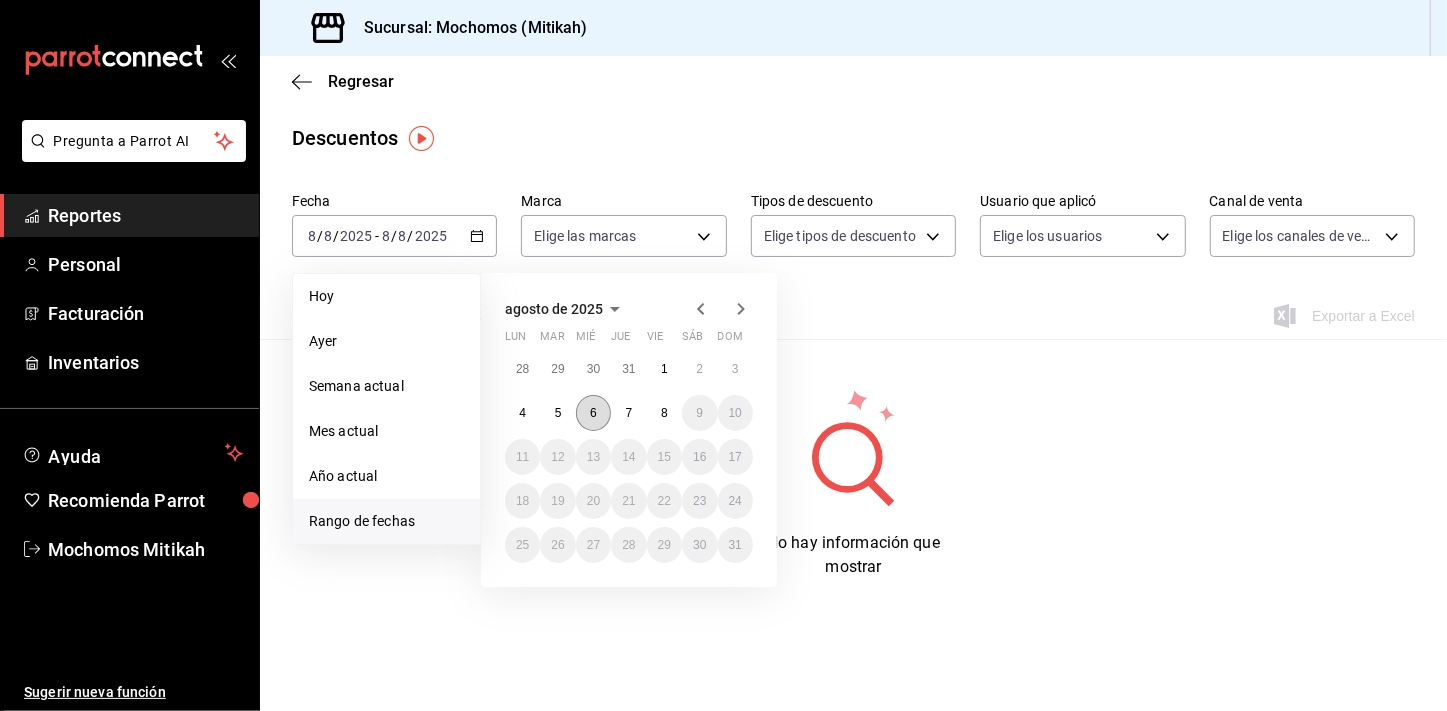 click on "6" at bounding box center [593, 413] 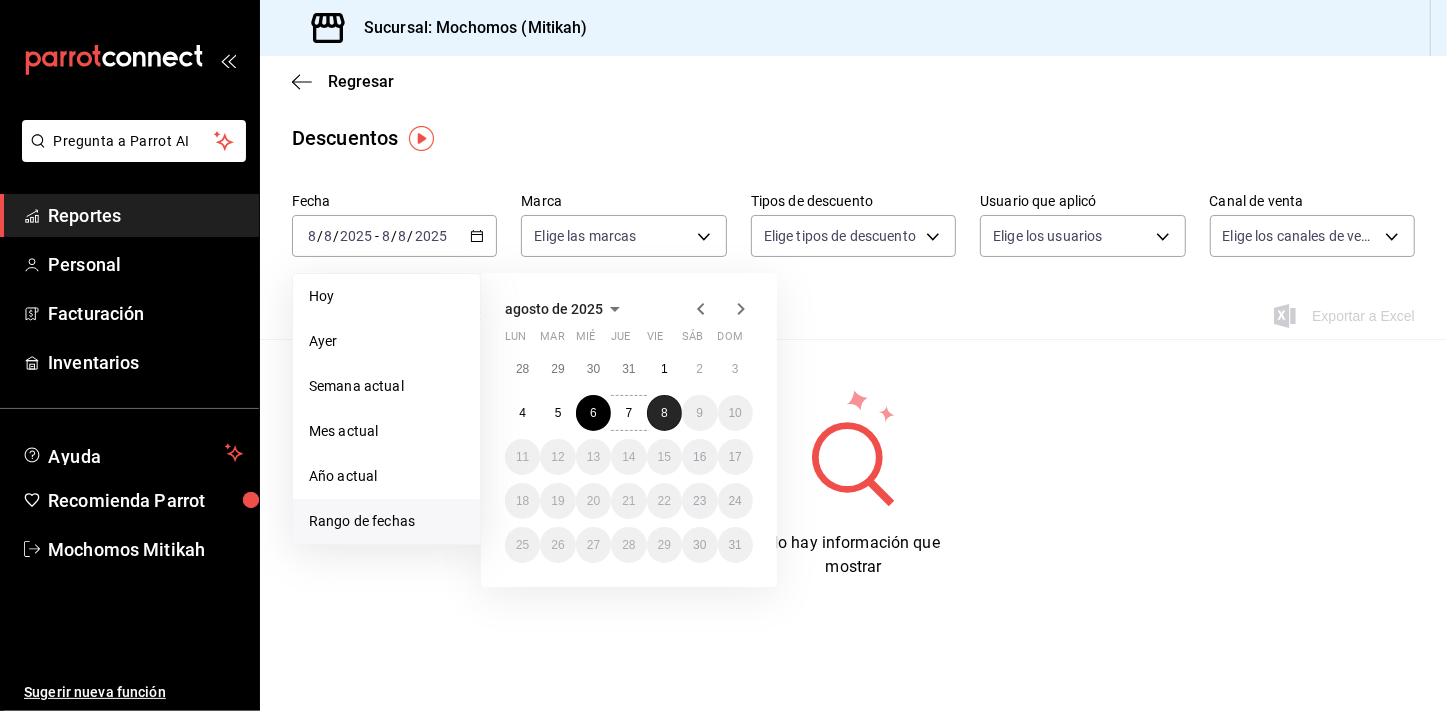 click on "8" at bounding box center [664, 413] 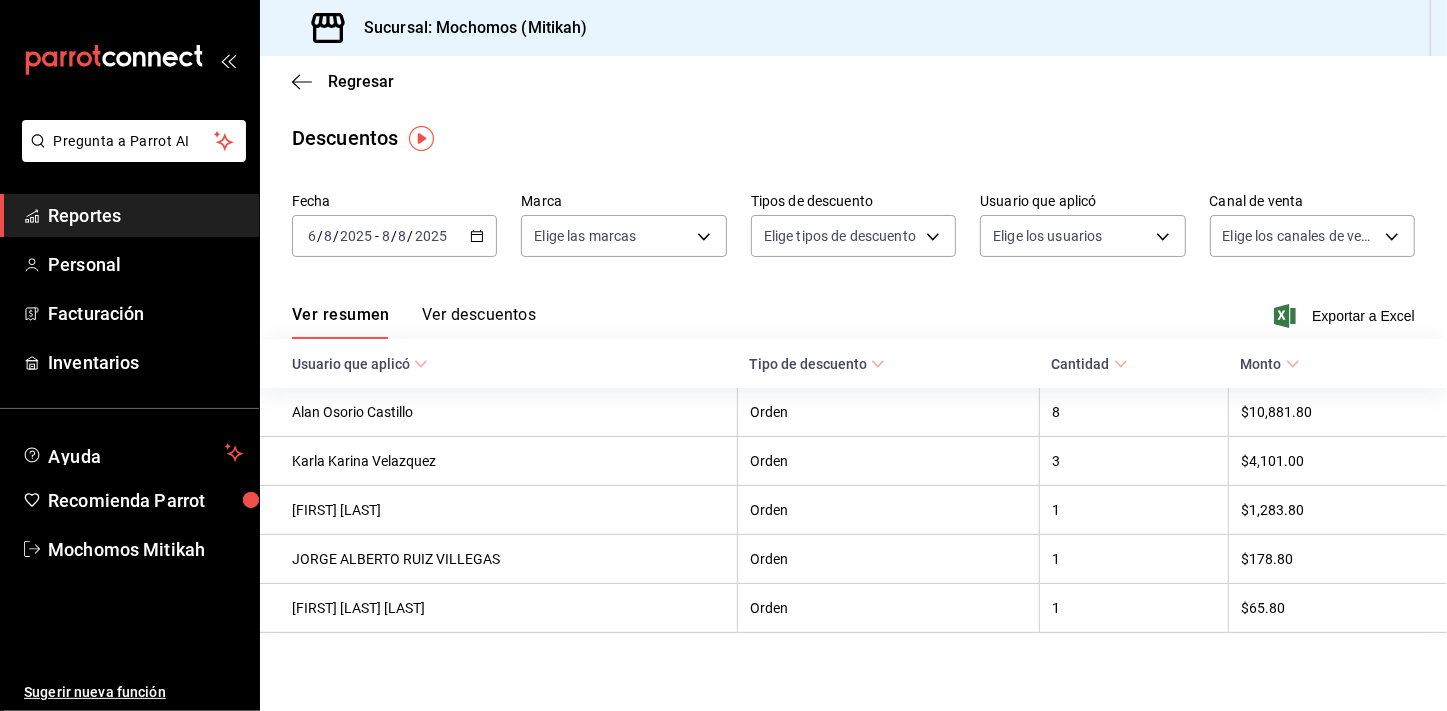 click on "Exportar a Excel" at bounding box center [1346, 316] 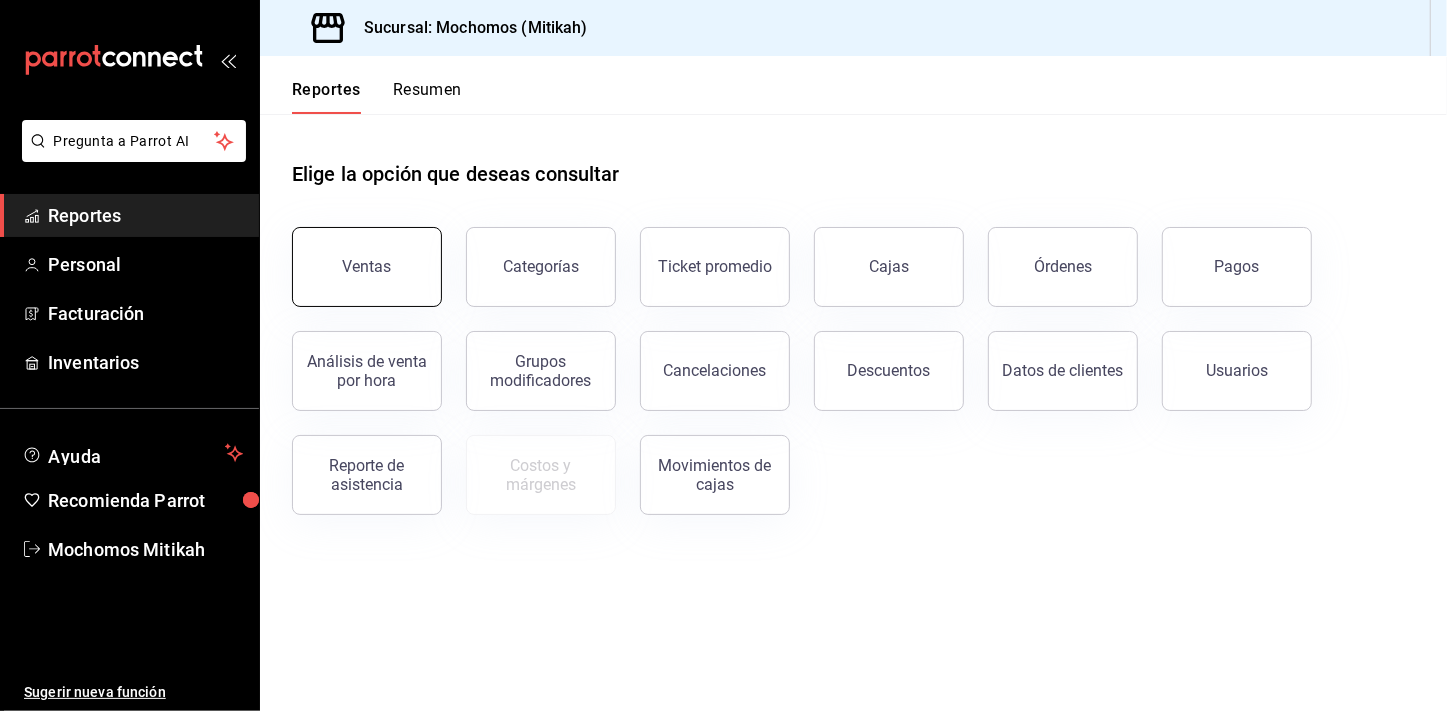click on "Ventas" at bounding box center [367, 266] 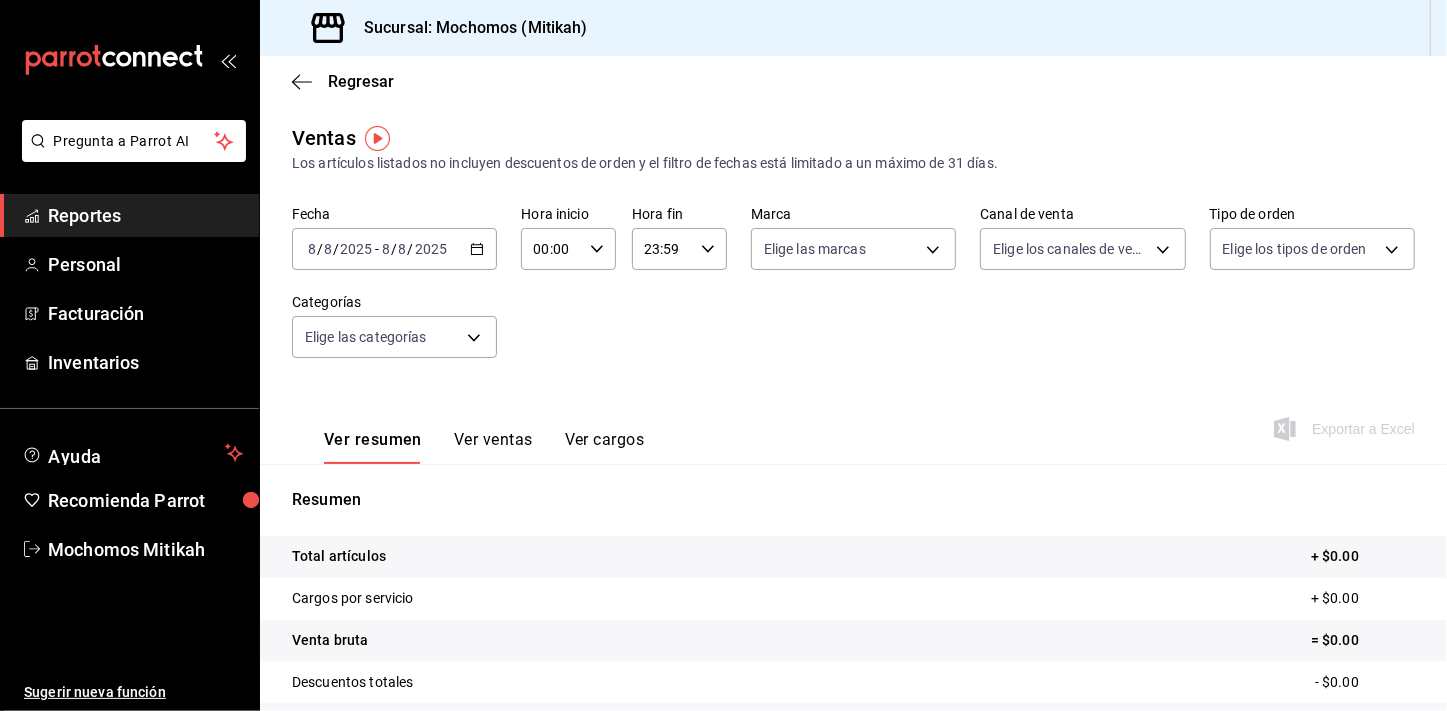 click 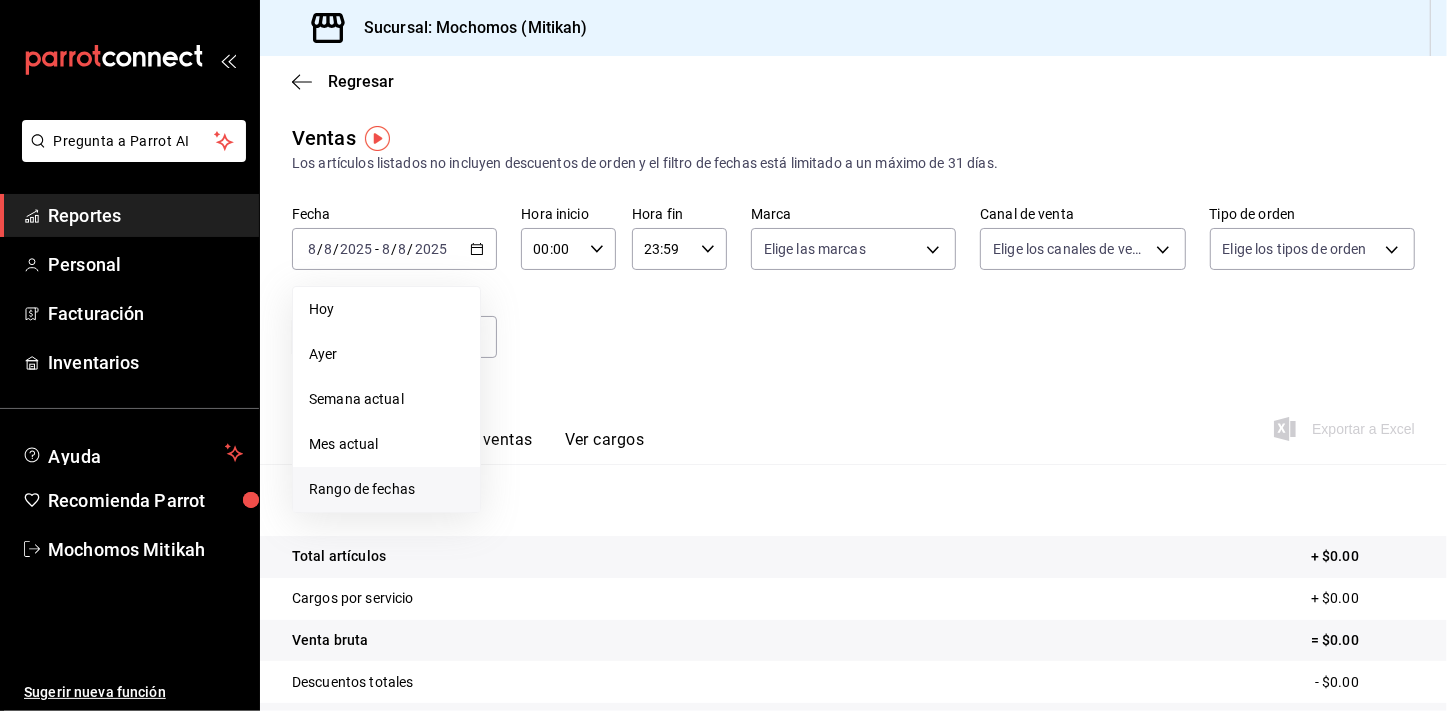 click on "Rango de fechas" at bounding box center (386, 489) 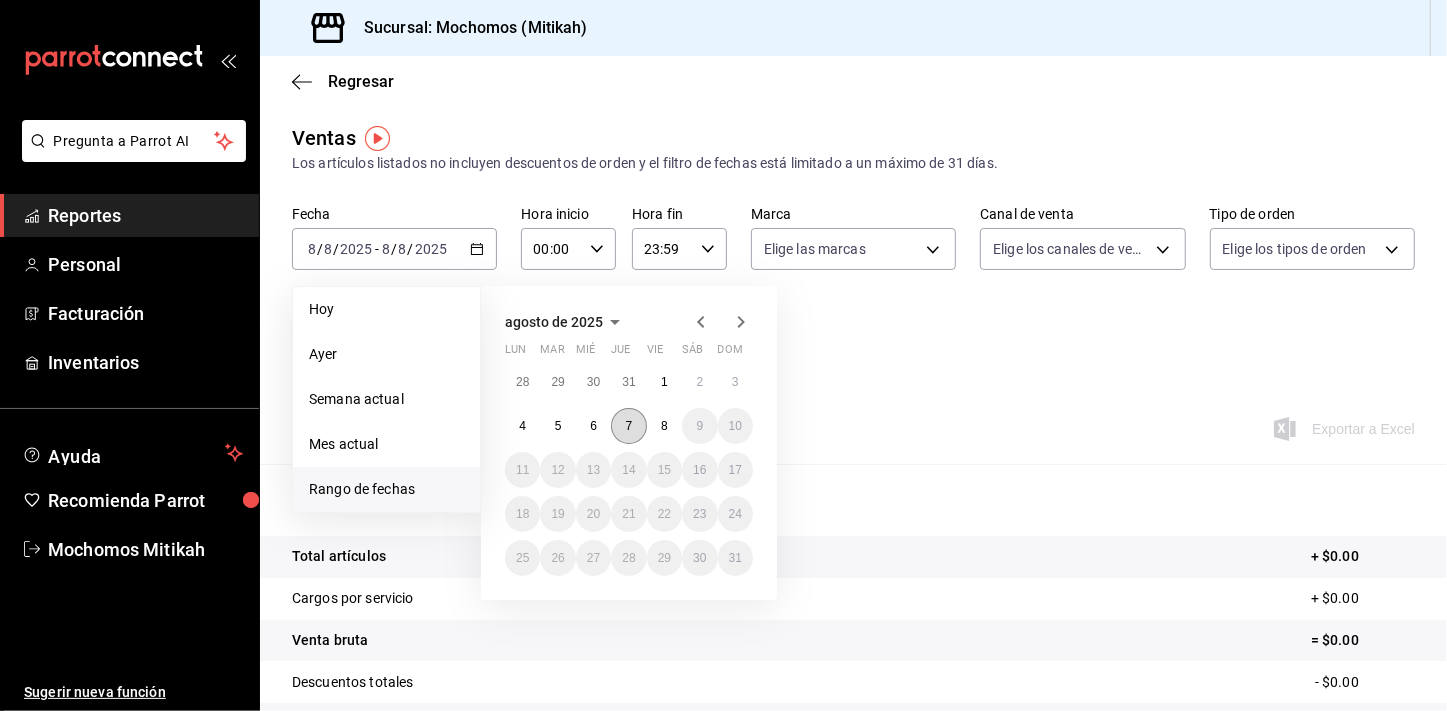 click on "7" at bounding box center [628, 426] 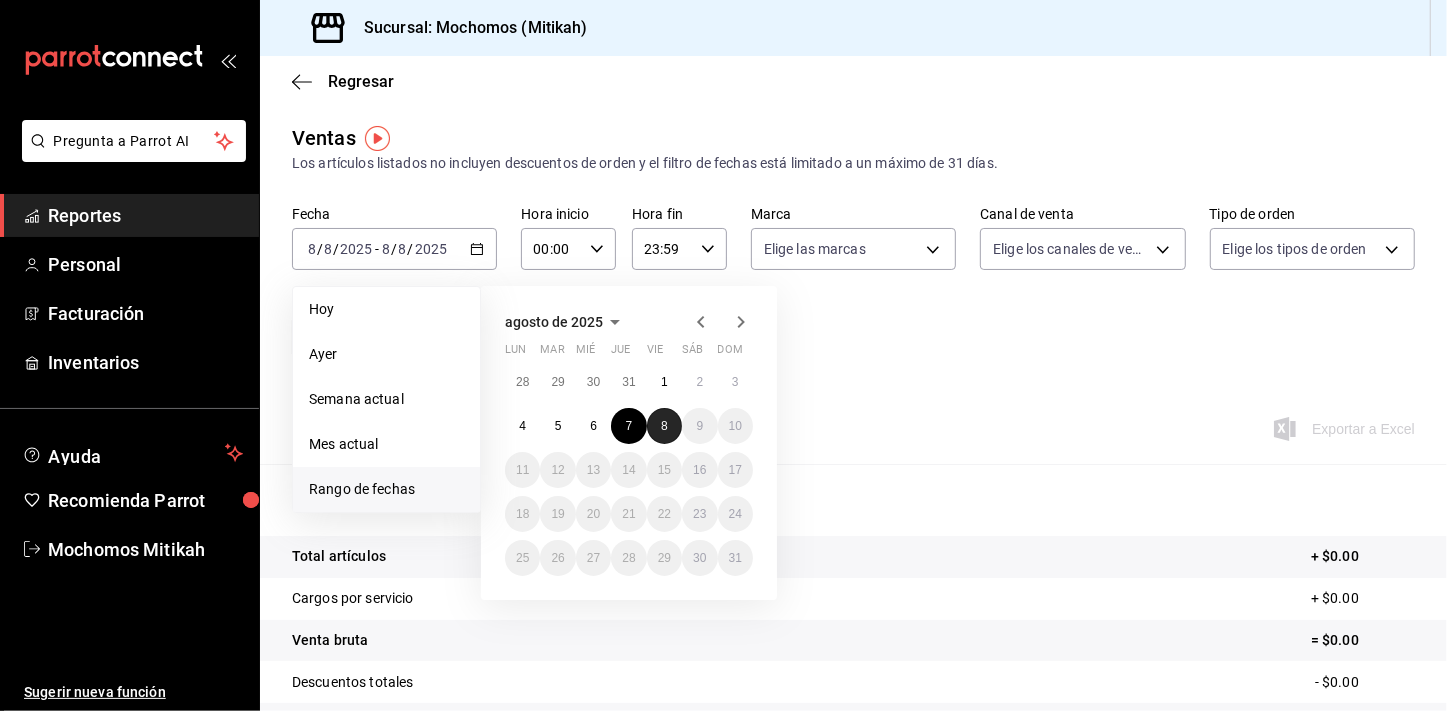 click on "8" at bounding box center (664, 426) 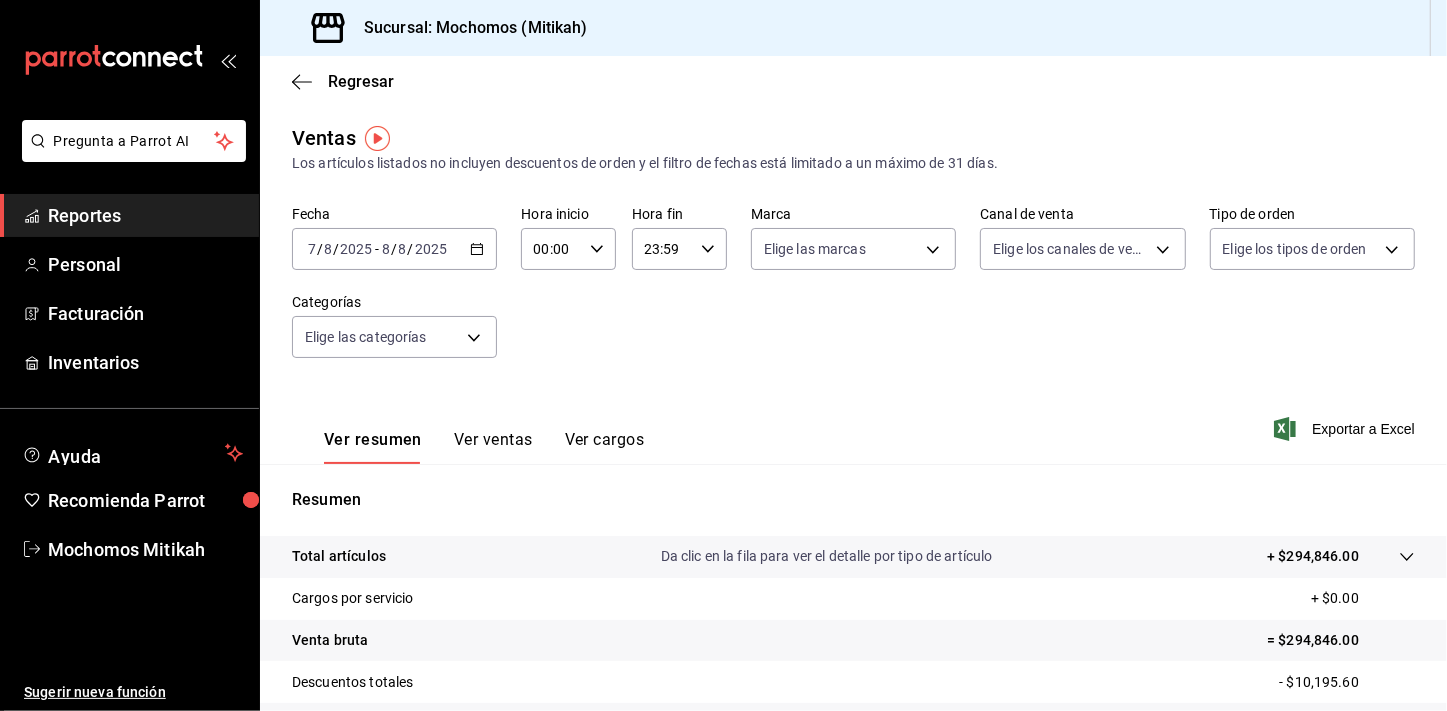 click 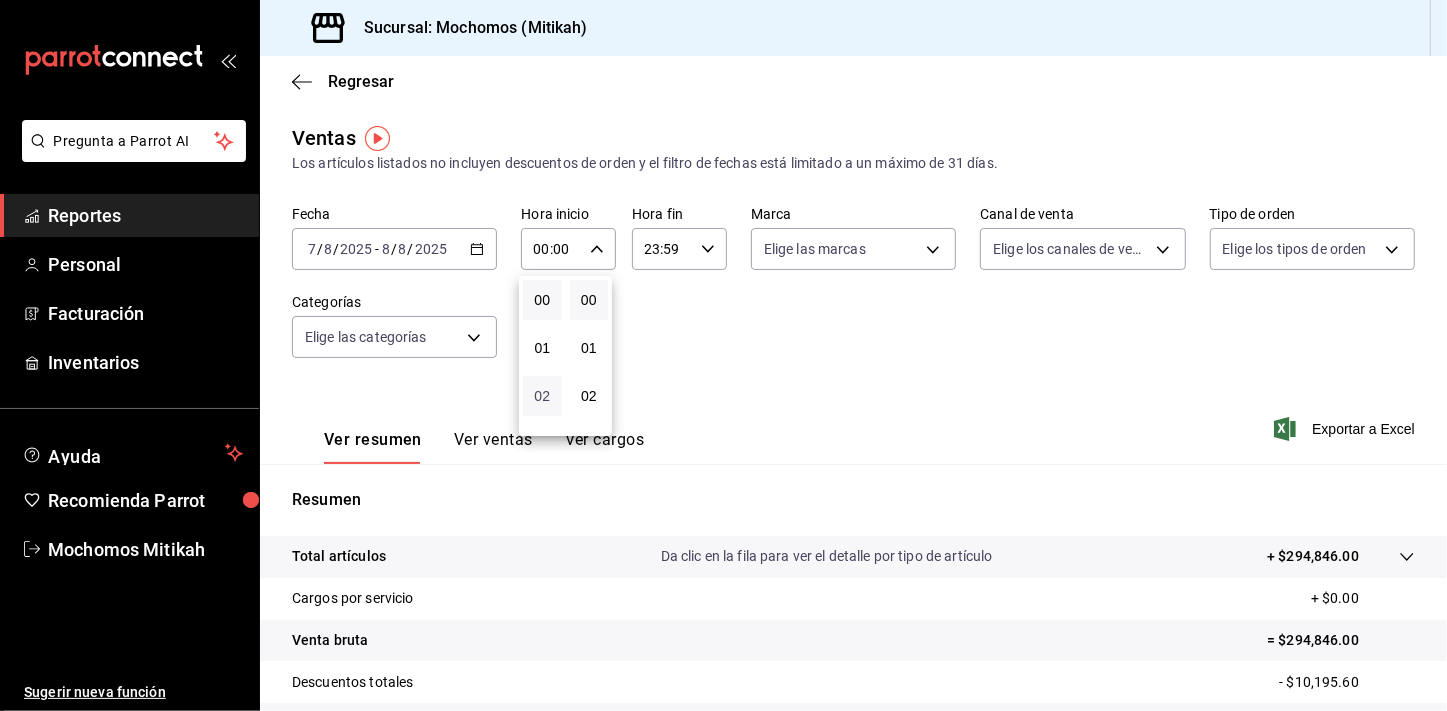 click on "02" at bounding box center (542, 396) 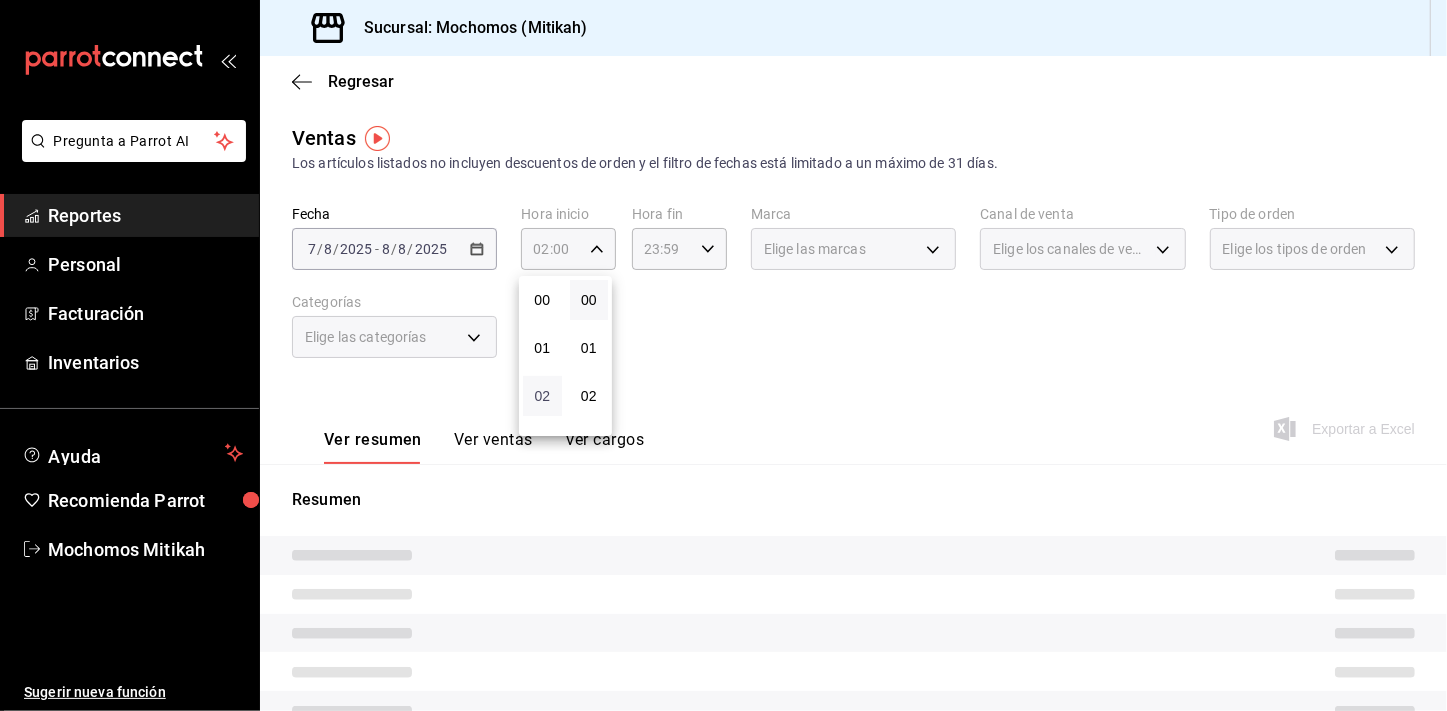 type 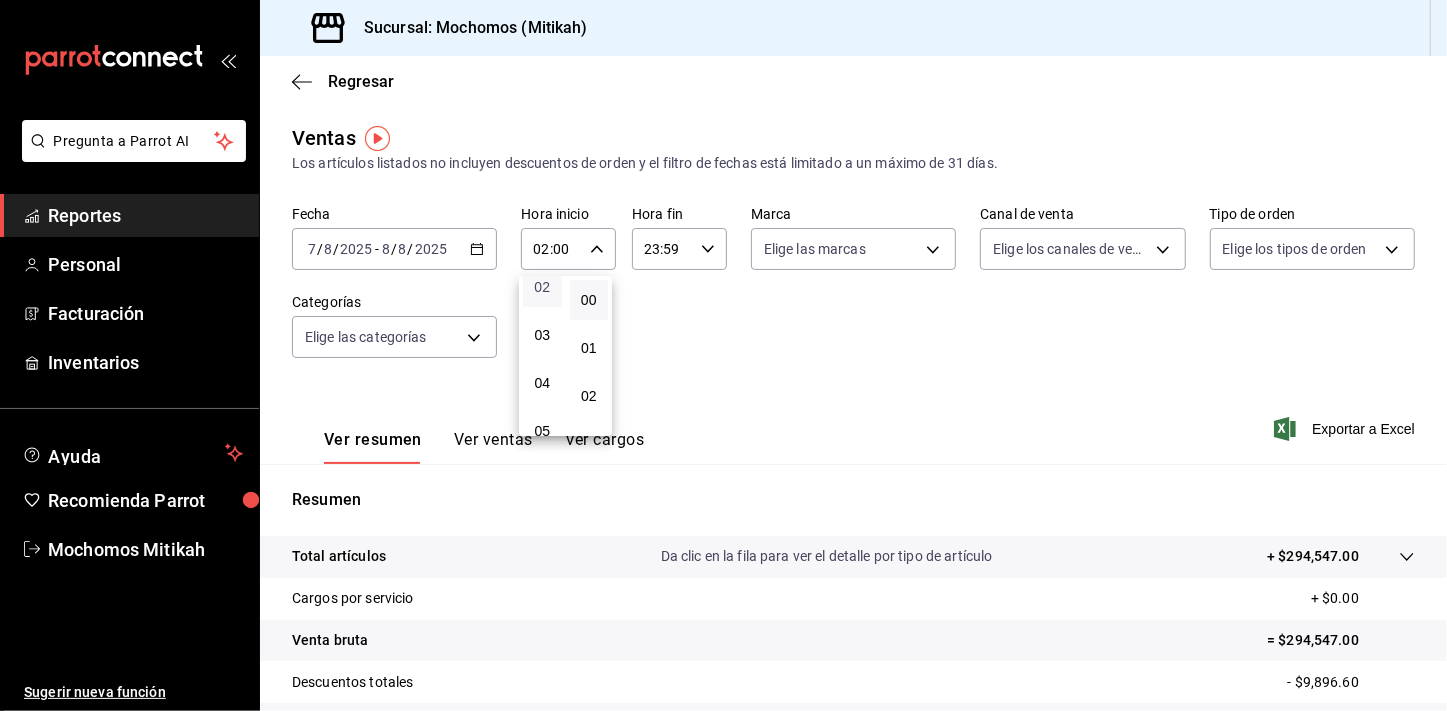 scroll, scrollTop: 145, scrollLeft: 0, axis: vertical 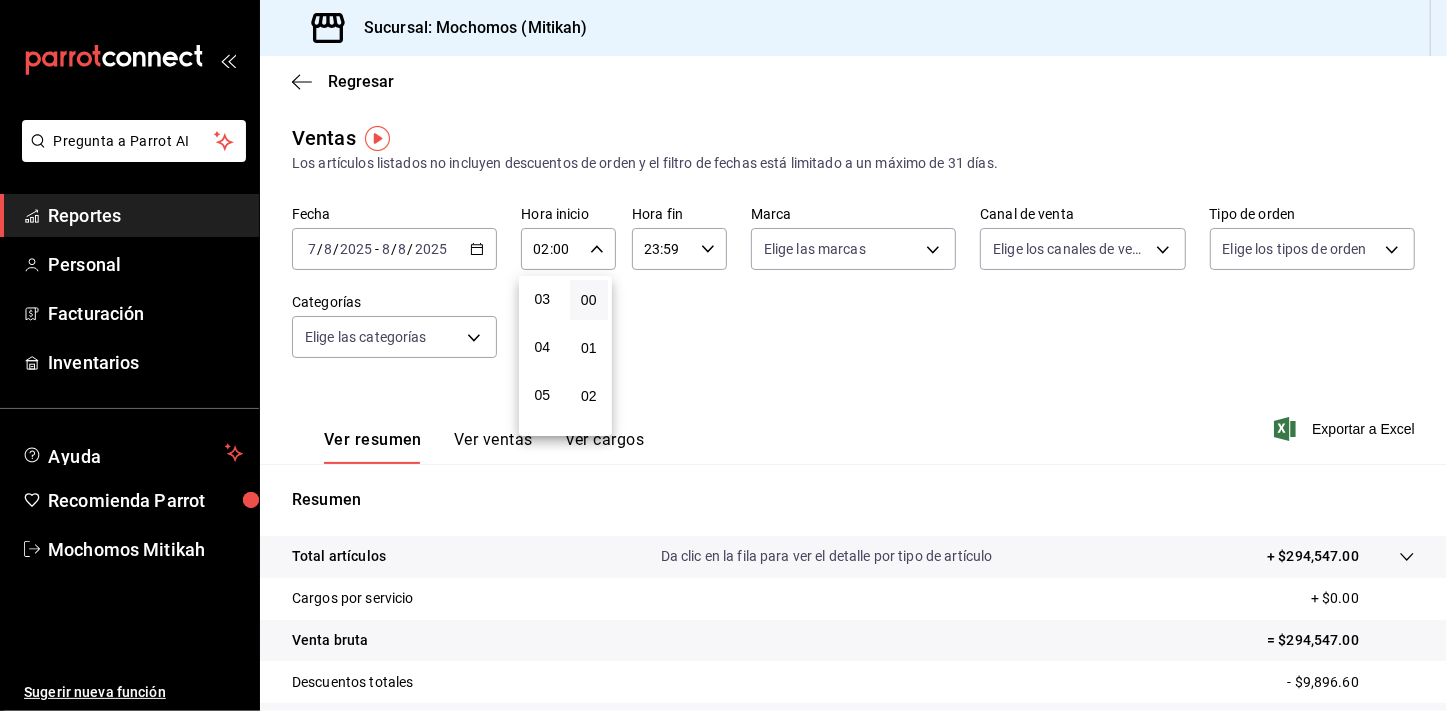 click on "05" at bounding box center [542, 395] 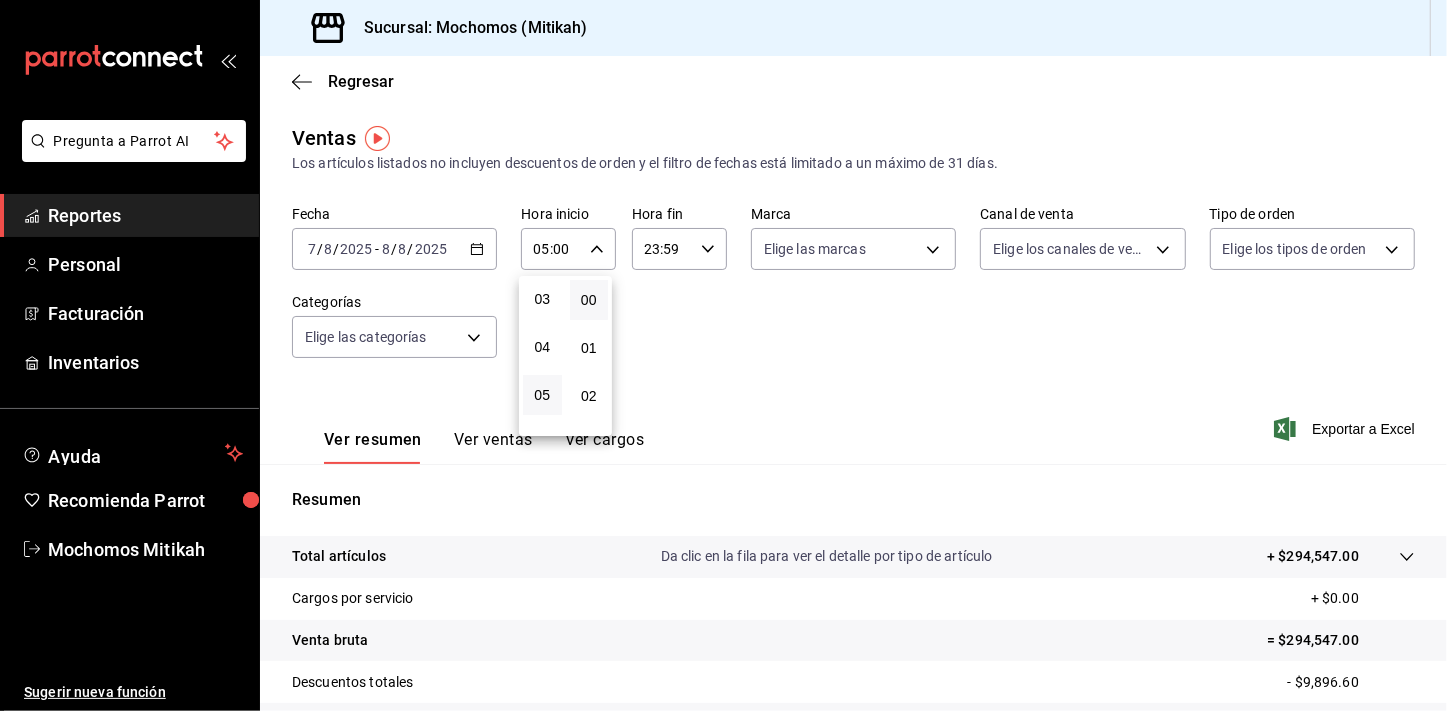 click at bounding box center [723, 355] 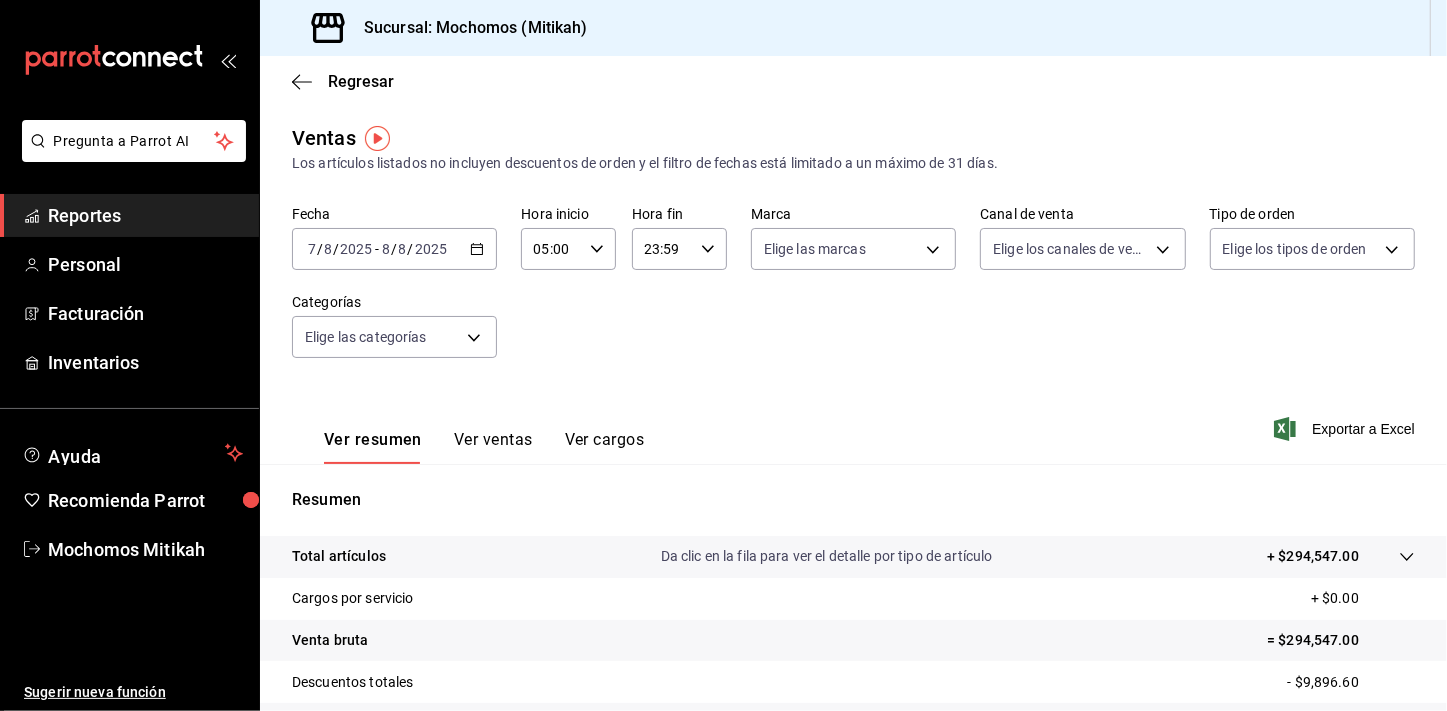 click on "23:59 Hora fin" at bounding box center (679, 249) 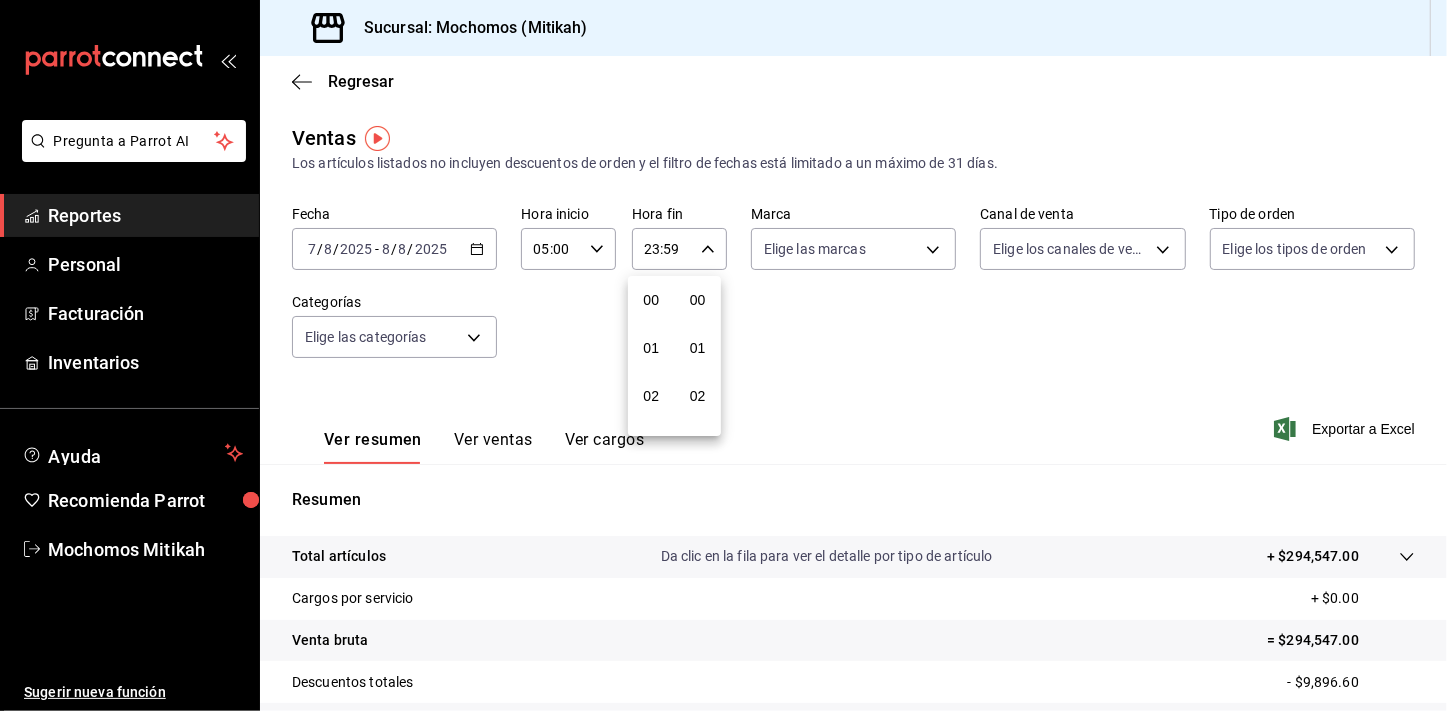 scroll, scrollTop: 1000, scrollLeft: 0, axis: vertical 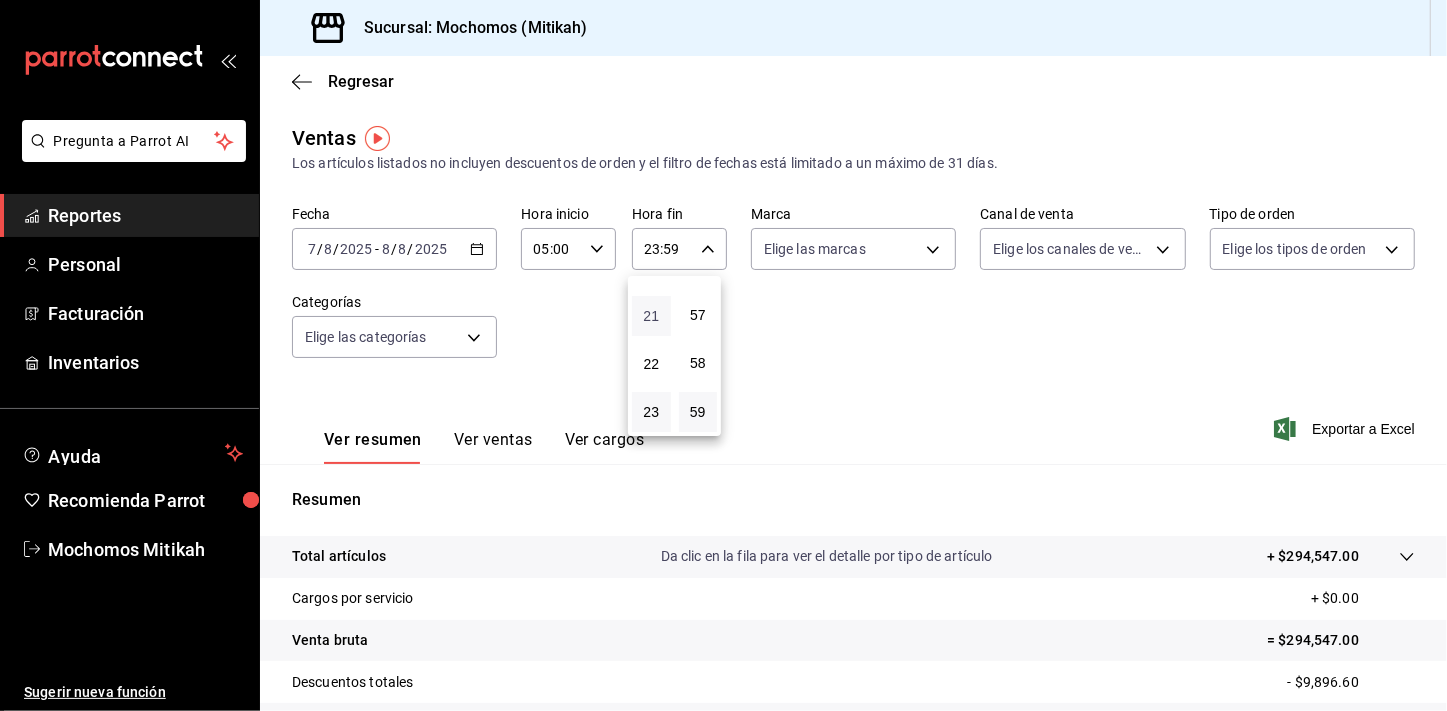 click on "21" at bounding box center [651, 316] 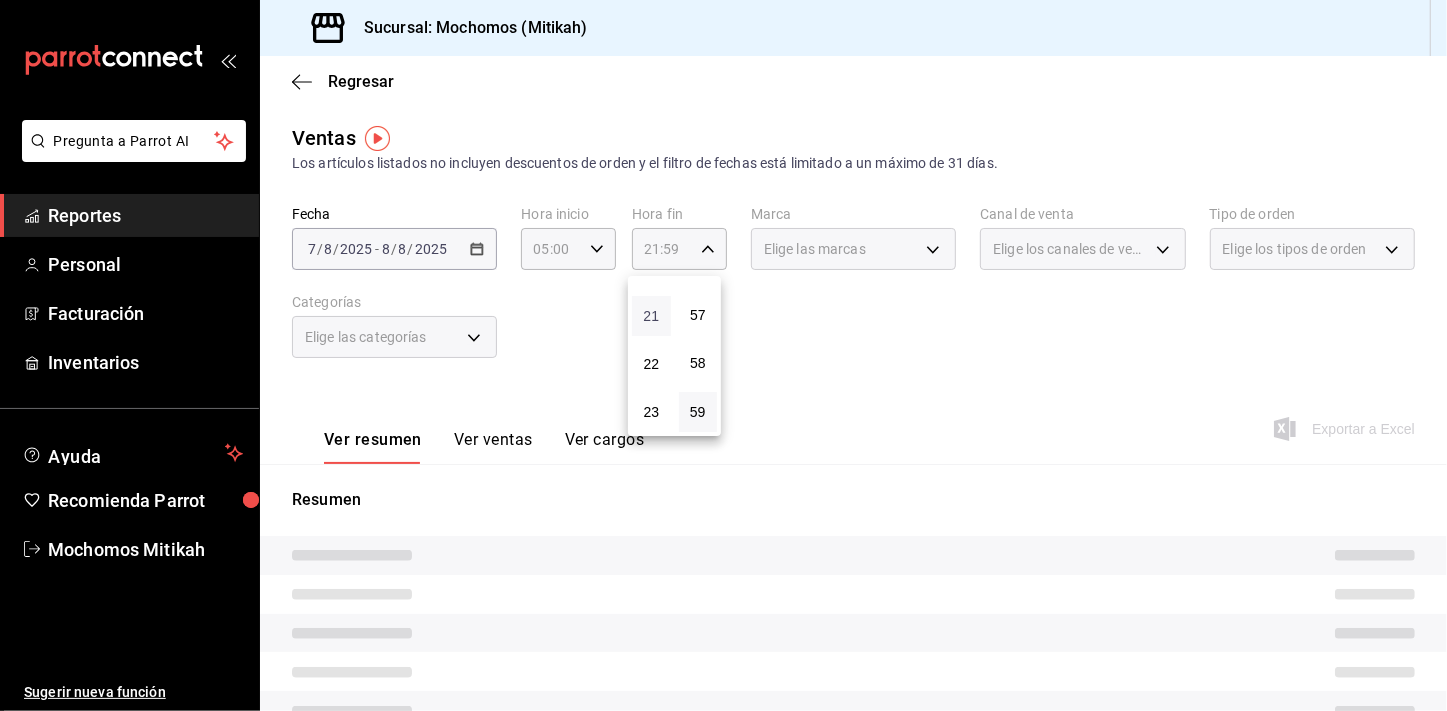 type 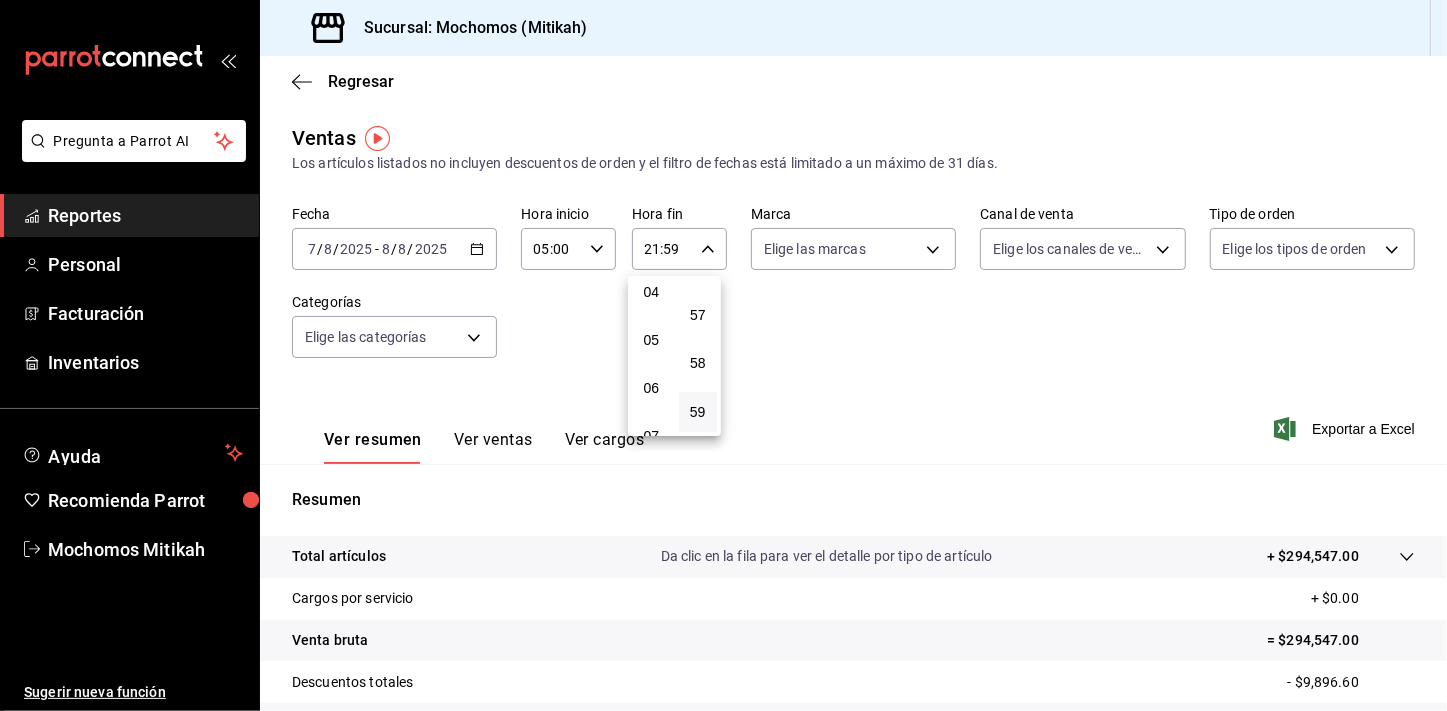 scroll, scrollTop: 163, scrollLeft: 0, axis: vertical 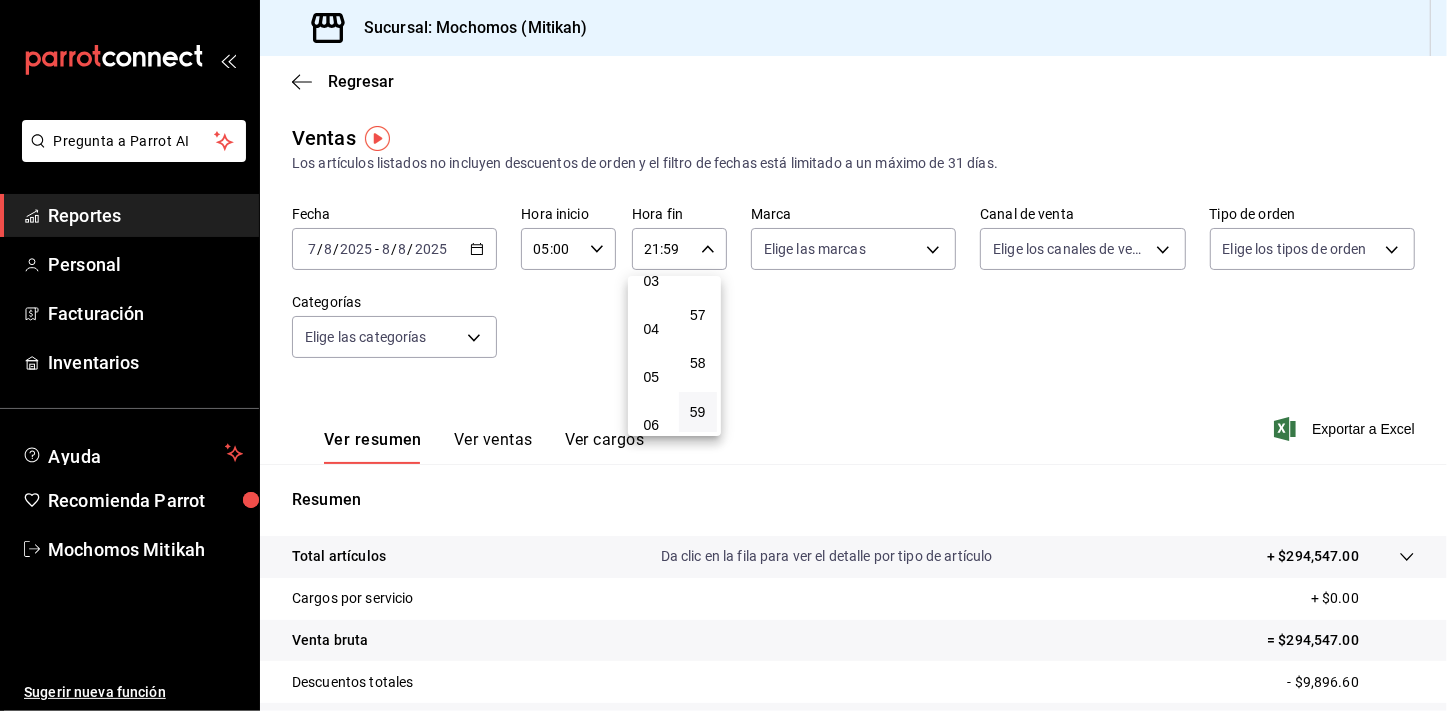 click on "04" at bounding box center [651, 329] 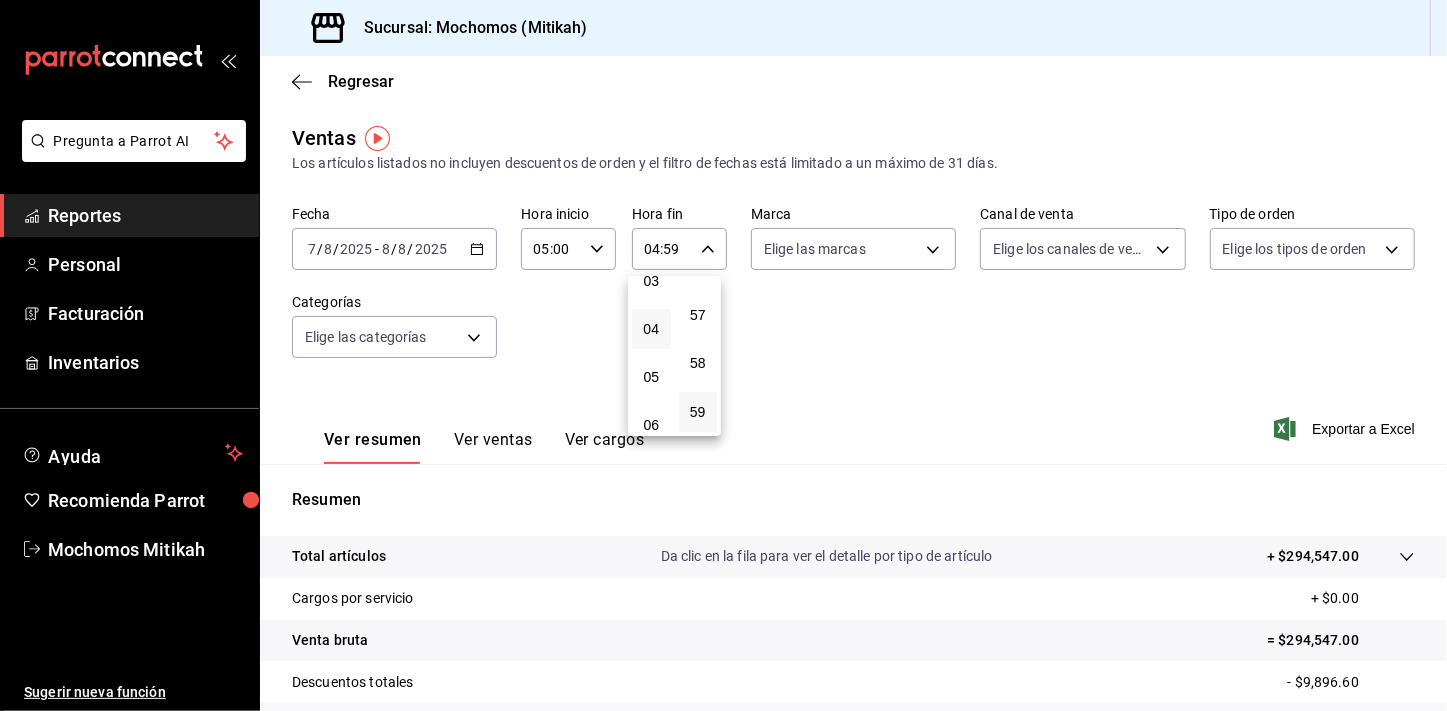 click at bounding box center (723, 355) 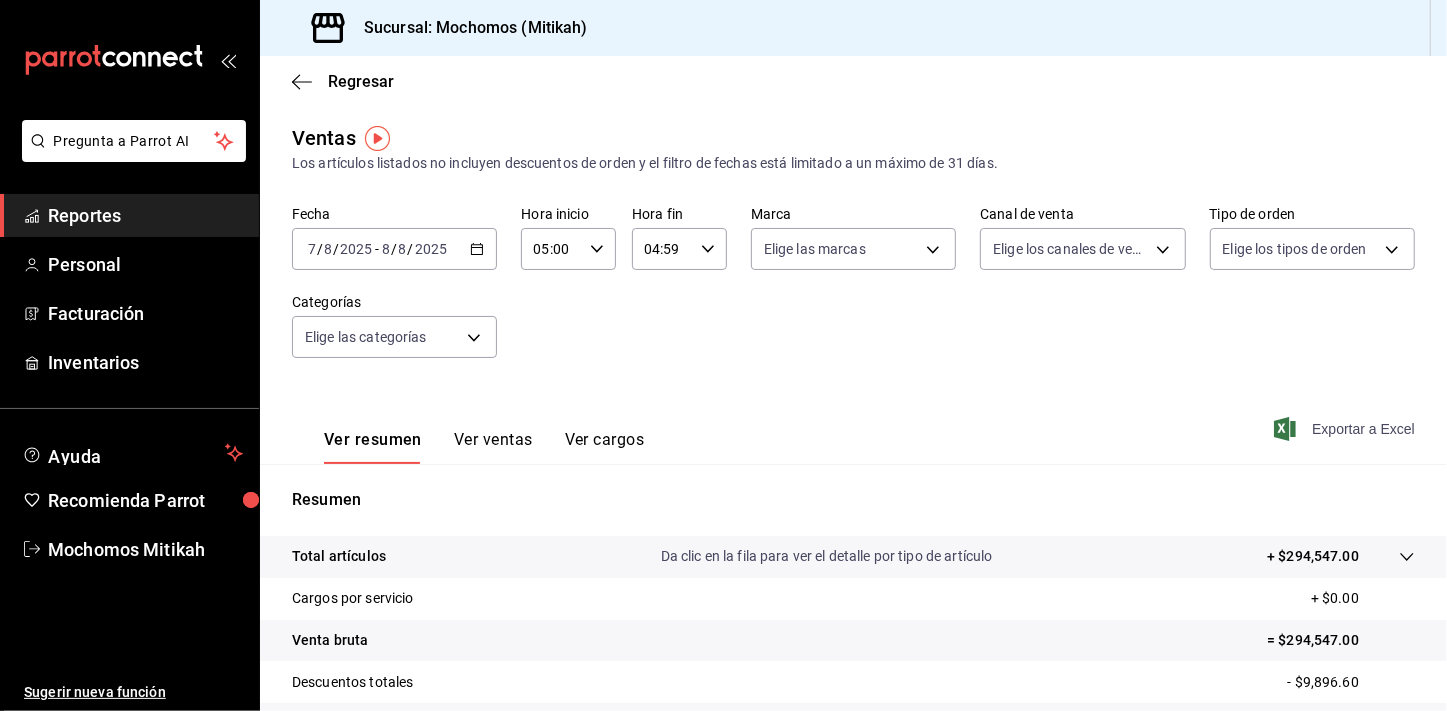 click on "Exportar a Excel" at bounding box center [1346, 429] 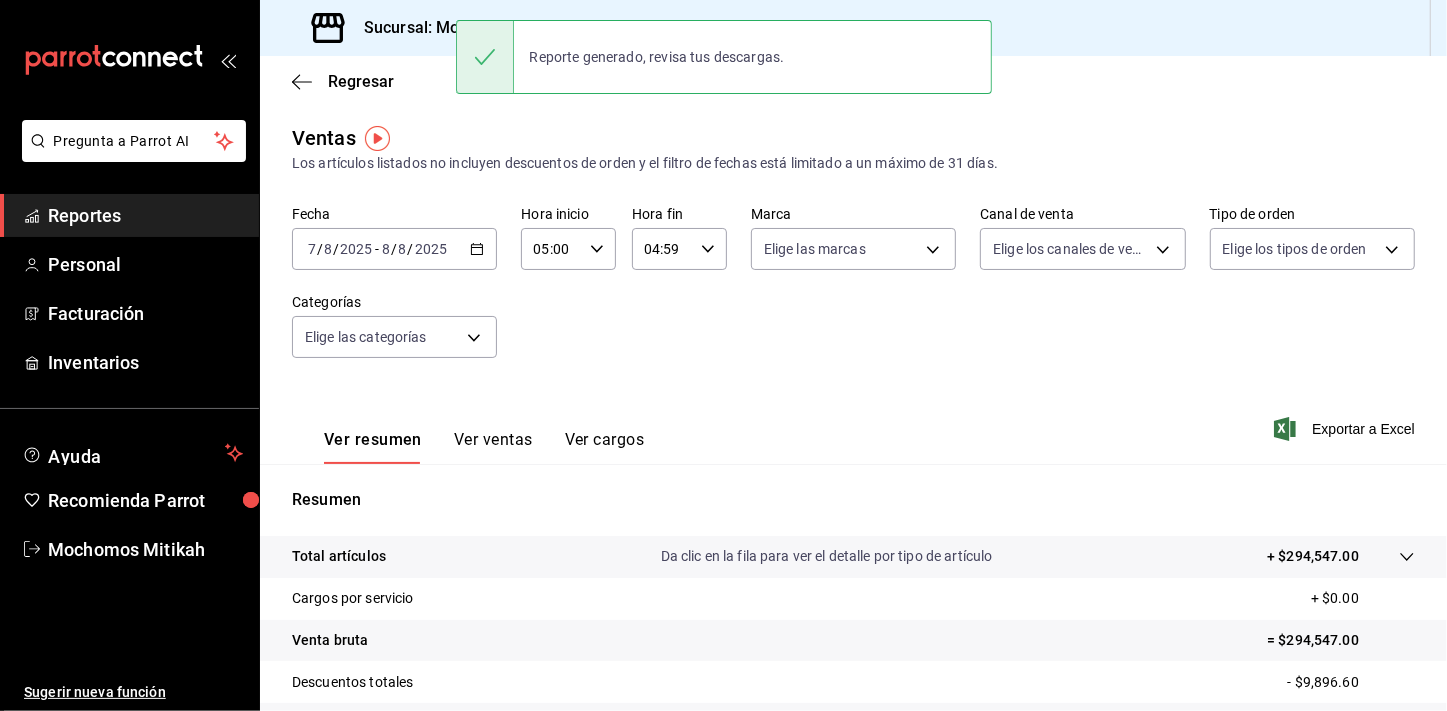click on "Reportes" at bounding box center [145, 215] 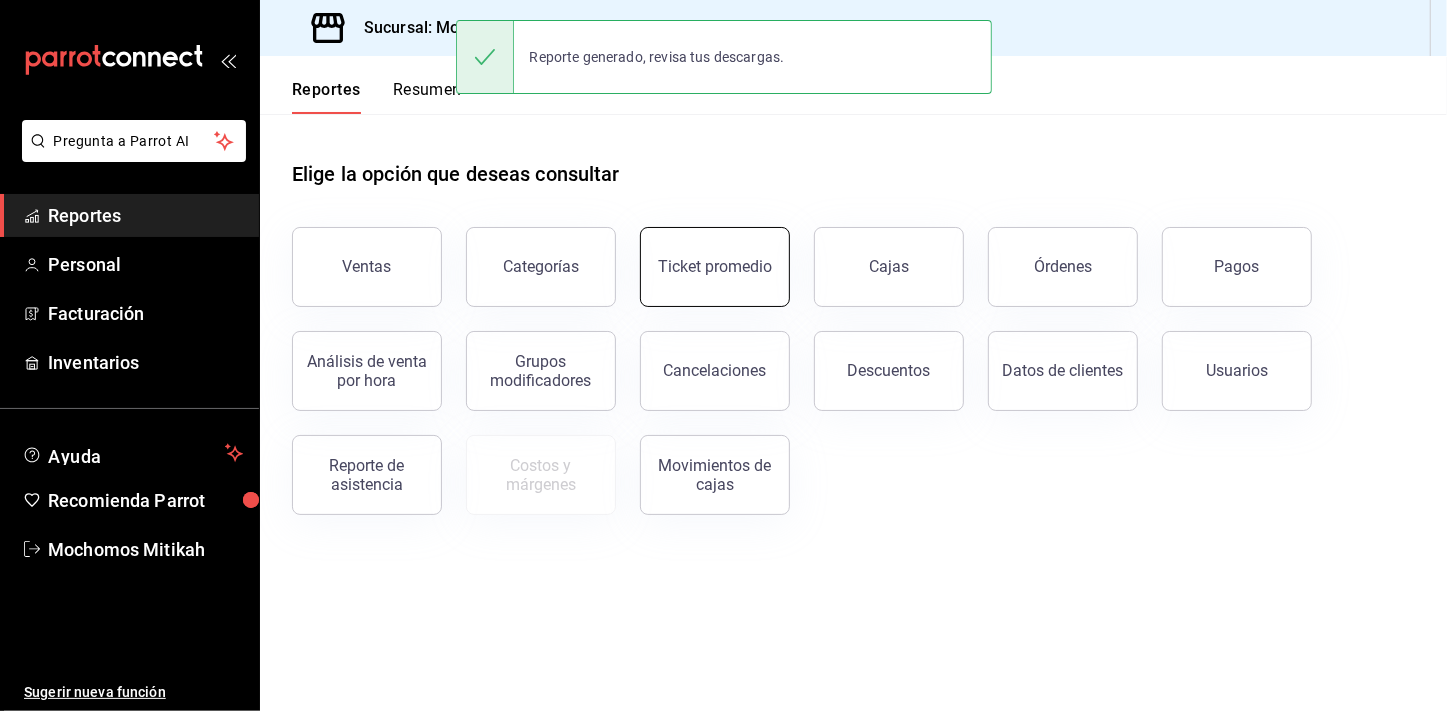 click on "Ticket promedio" at bounding box center (715, 266) 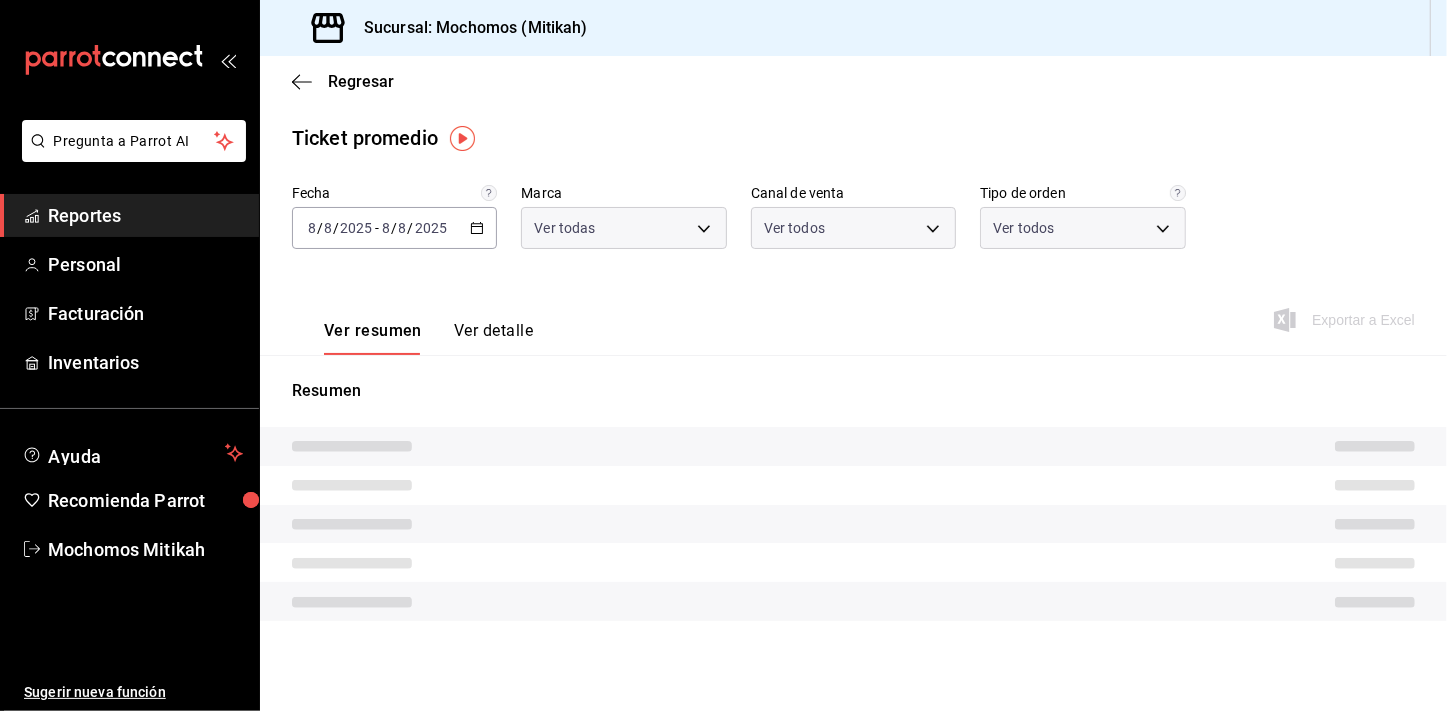 type on "d0e5f648-281b-433d-bf08-9501e0541b8c" 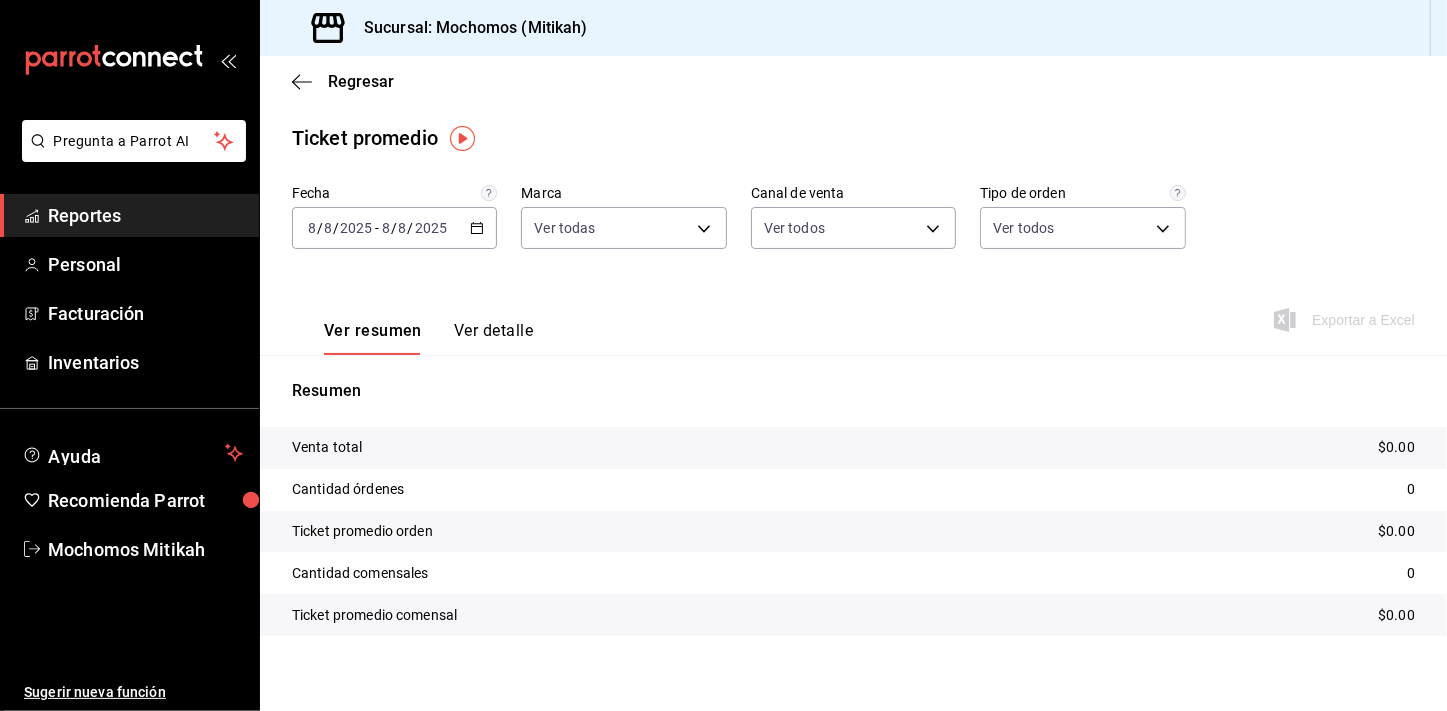 click on "2025-08-08 8 / 8 / 2025 - 2025-08-08 8 / 8 / 2025" at bounding box center (394, 228) 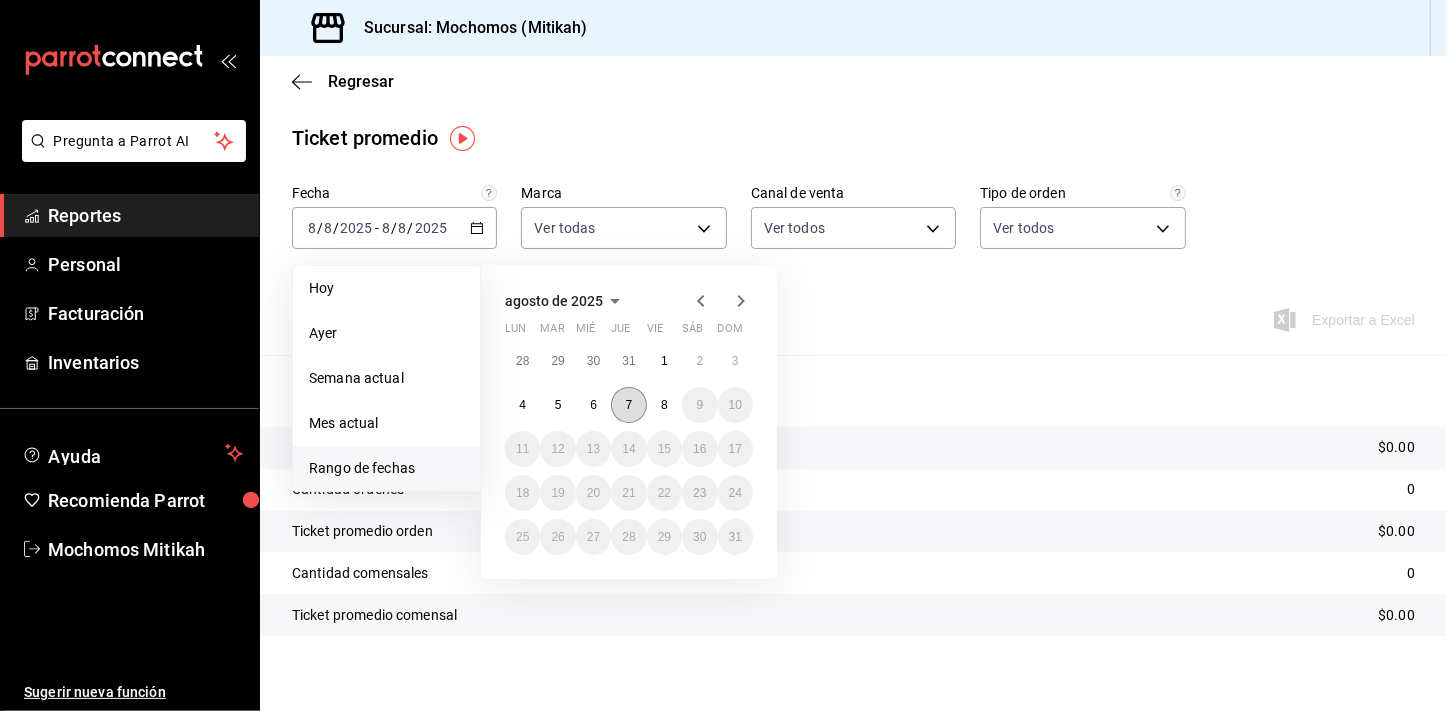 click on "7" at bounding box center [628, 405] 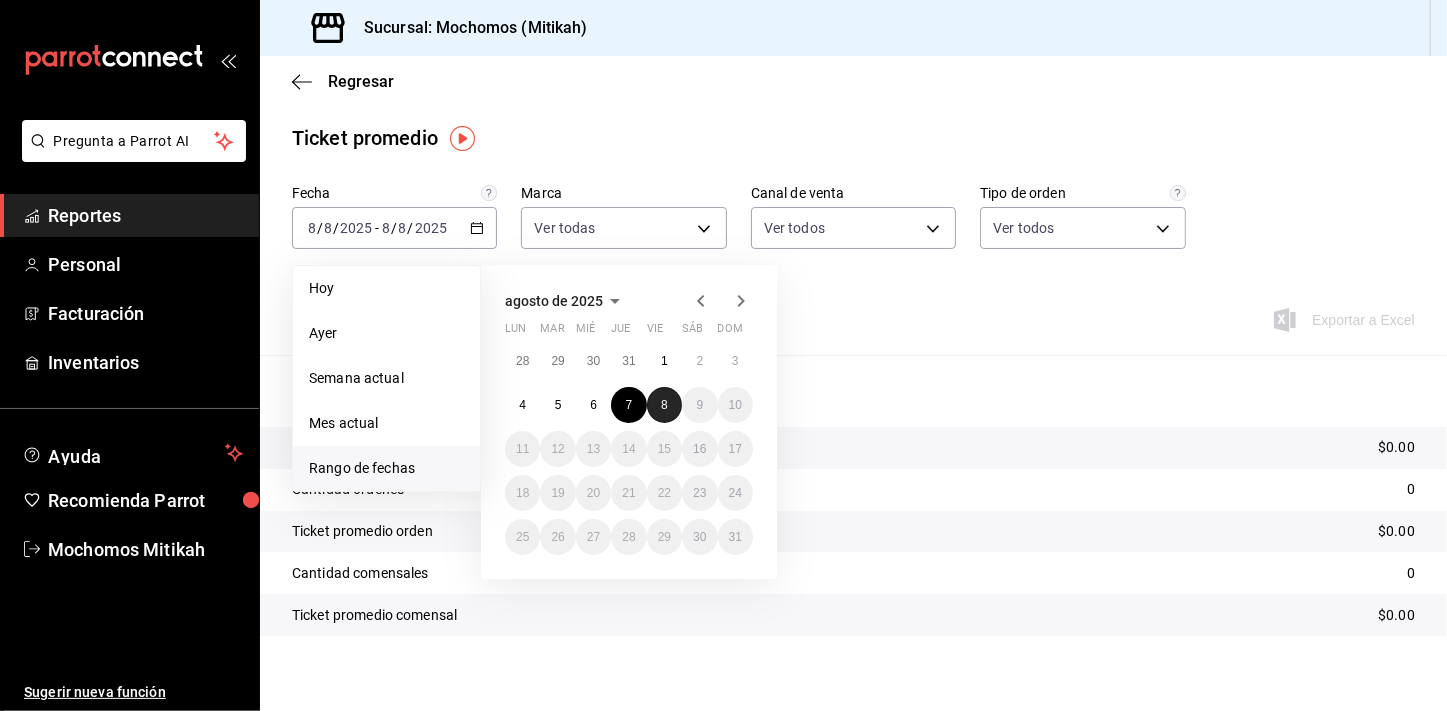 click on "8" at bounding box center (664, 405) 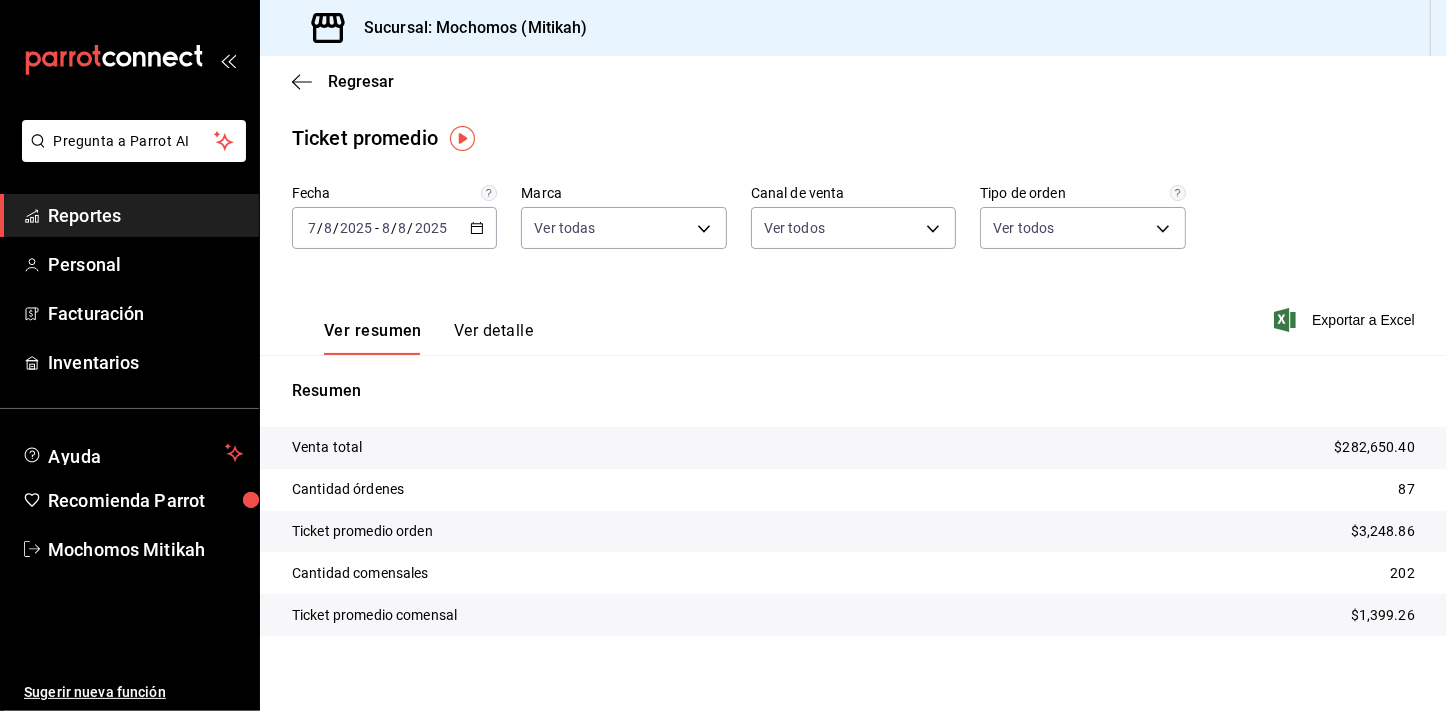 click on "Ver resumen Ver detalle Exportar a Excel" at bounding box center [853, 314] 